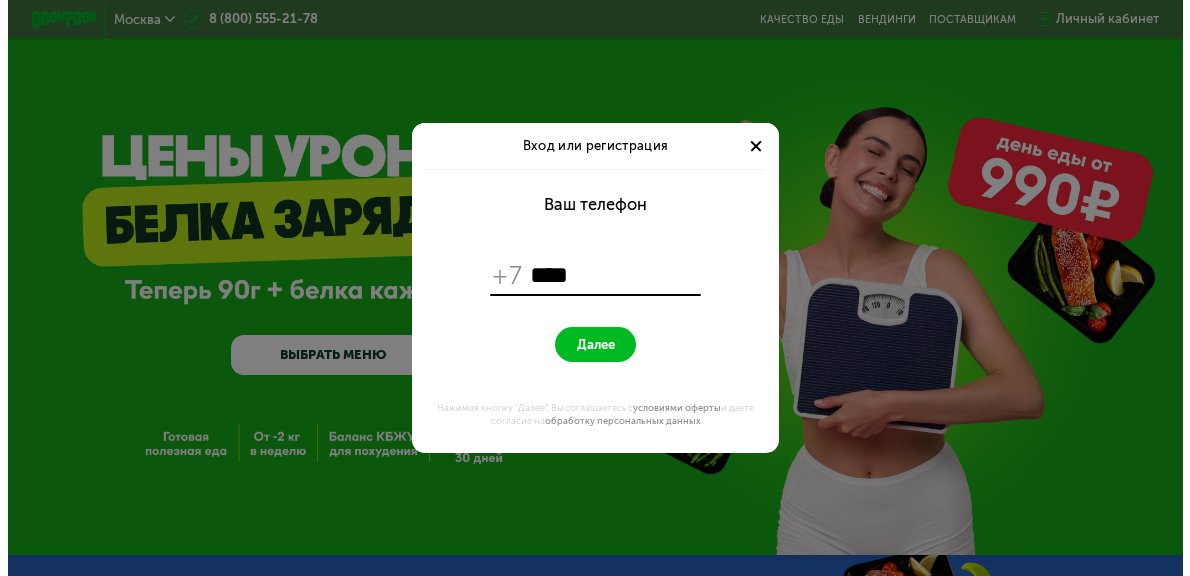 scroll, scrollTop: 0, scrollLeft: 0, axis: both 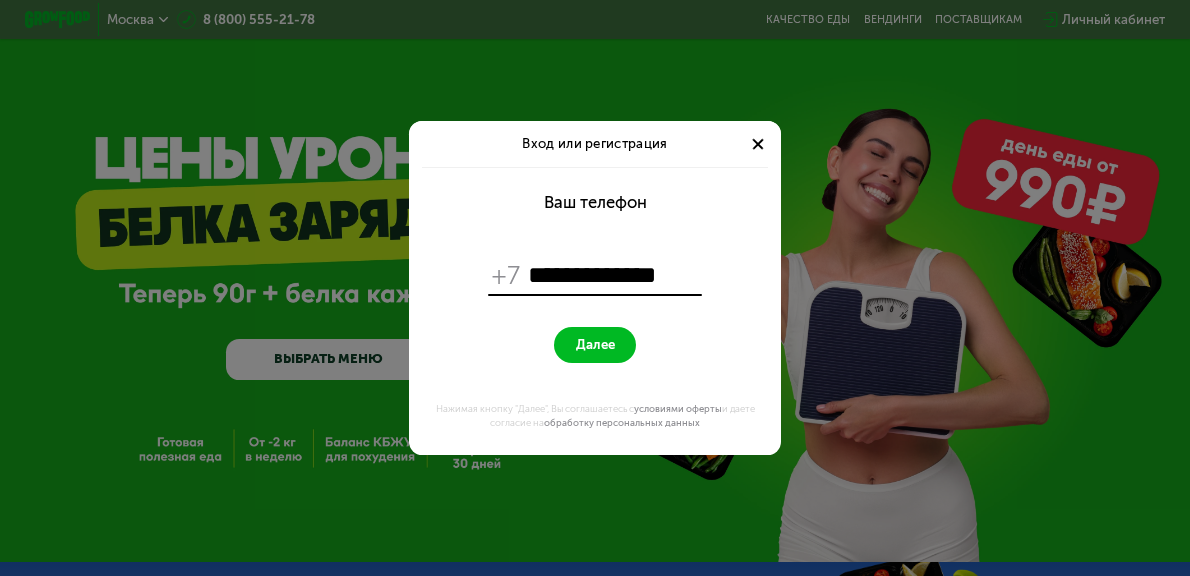 type on "**********" 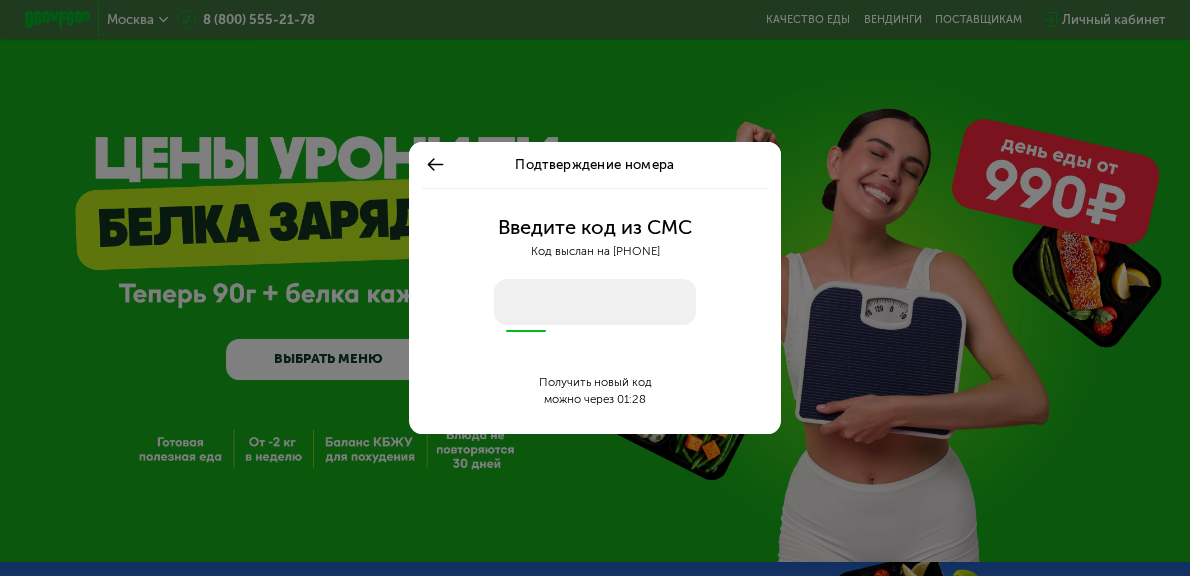 click at bounding box center [595, 302] 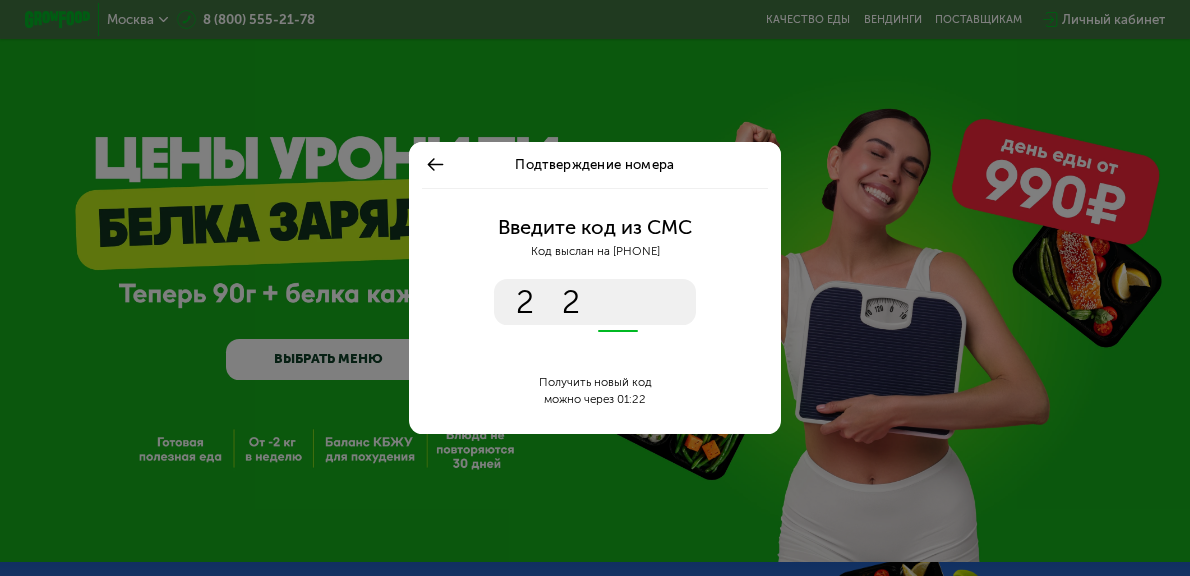 type on "****" 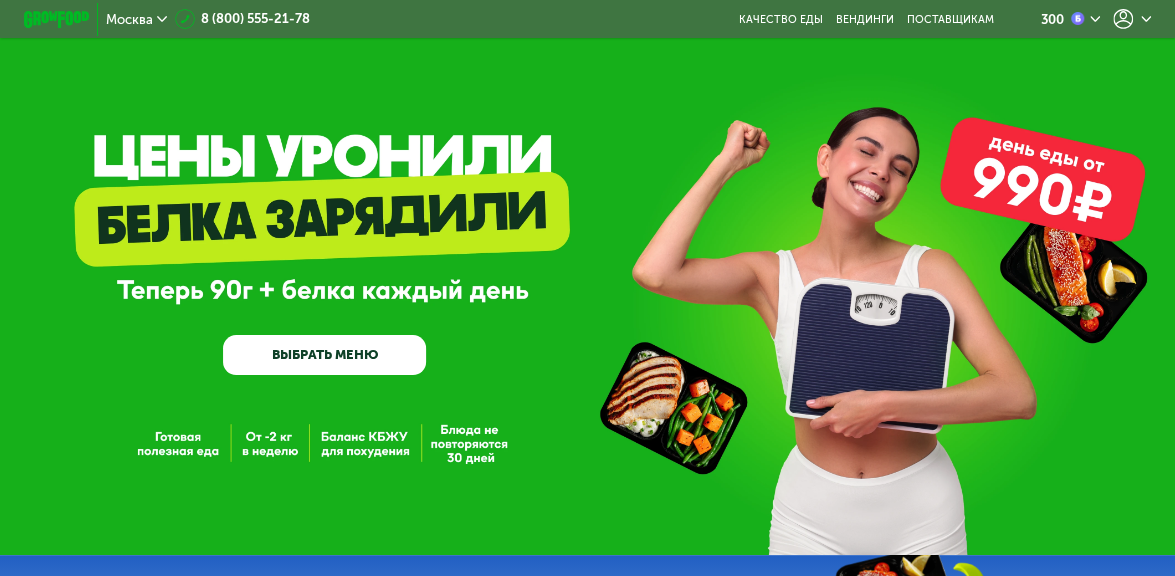 click 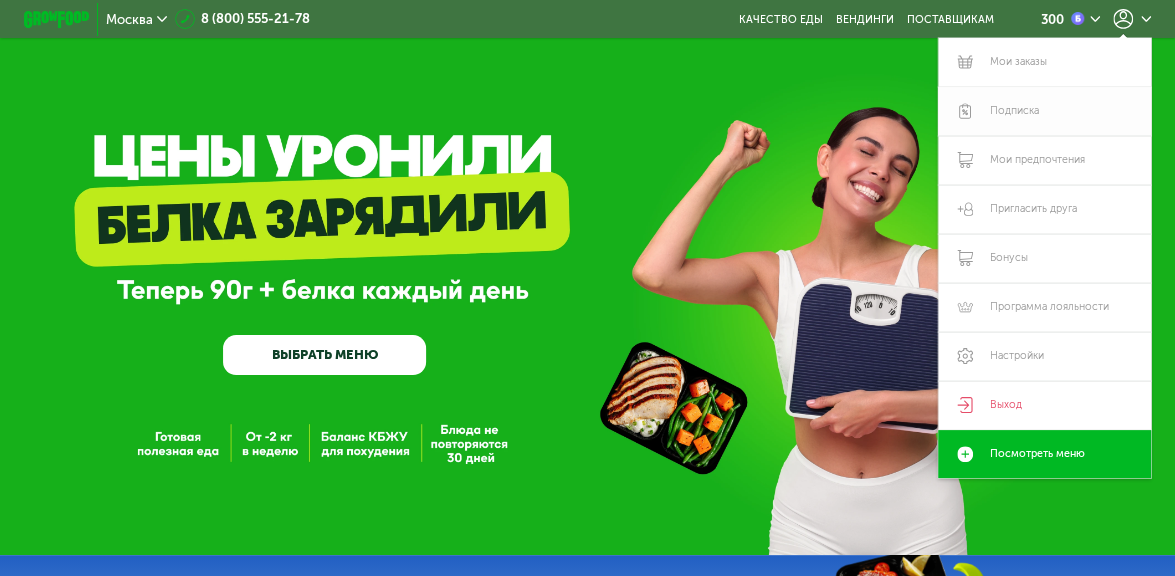 click on "Подписка" at bounding box center [1044, 111] 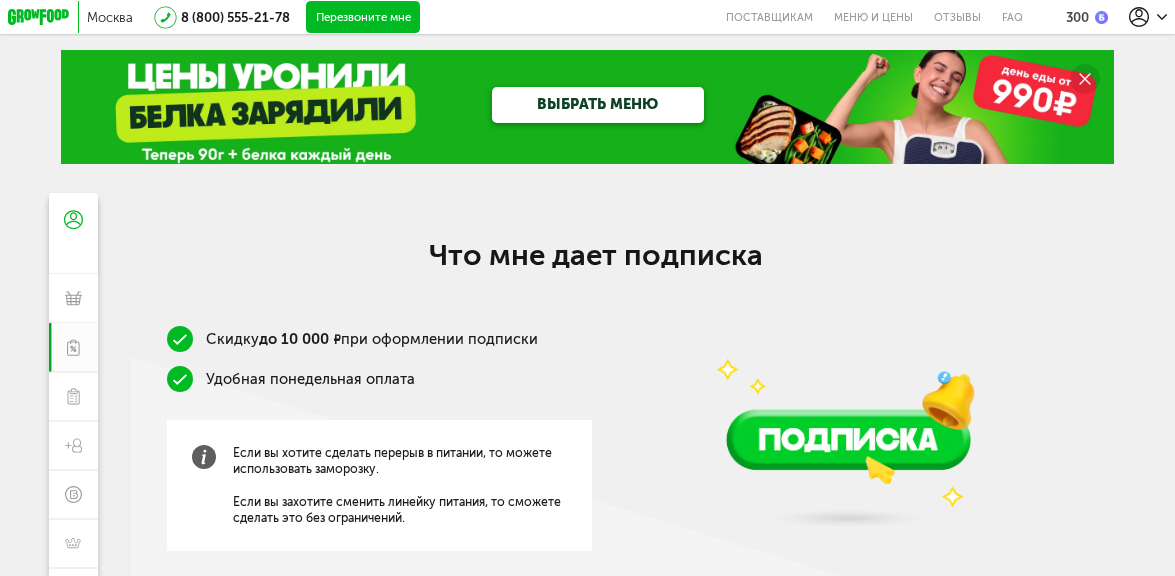 scroll, scrollTop: 0, scrollLeft: 0, axis: both 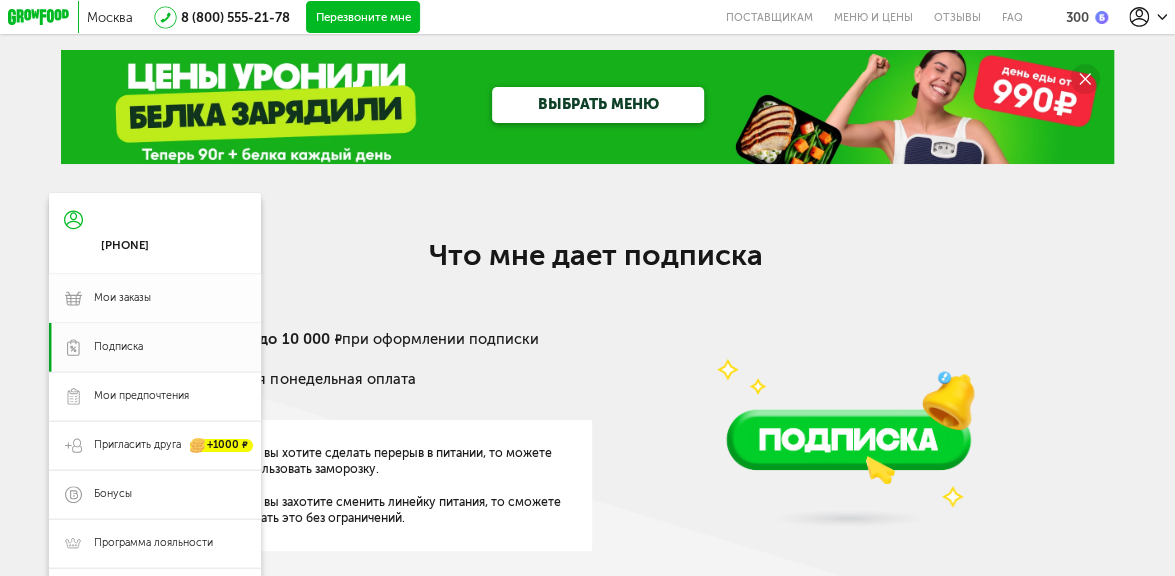 click on "Мои заказы" at bounding box center [122, 298] 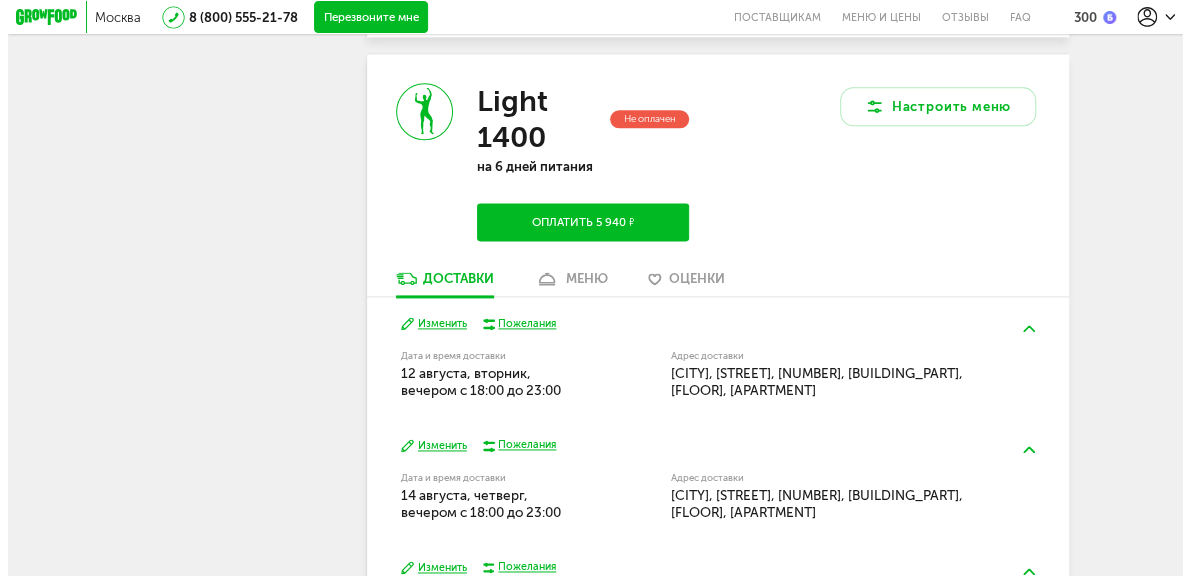 scroll, scrollTop: 1044, scrollLeft: 0, axis: vertical 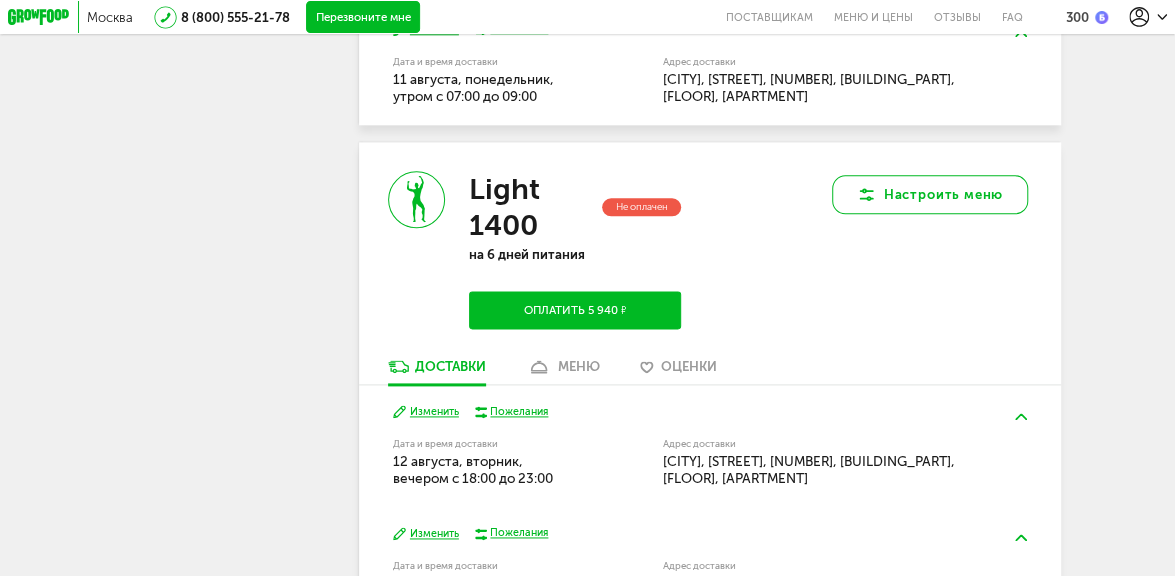 click on "Настроить меню" at bounding box center (930, 194) 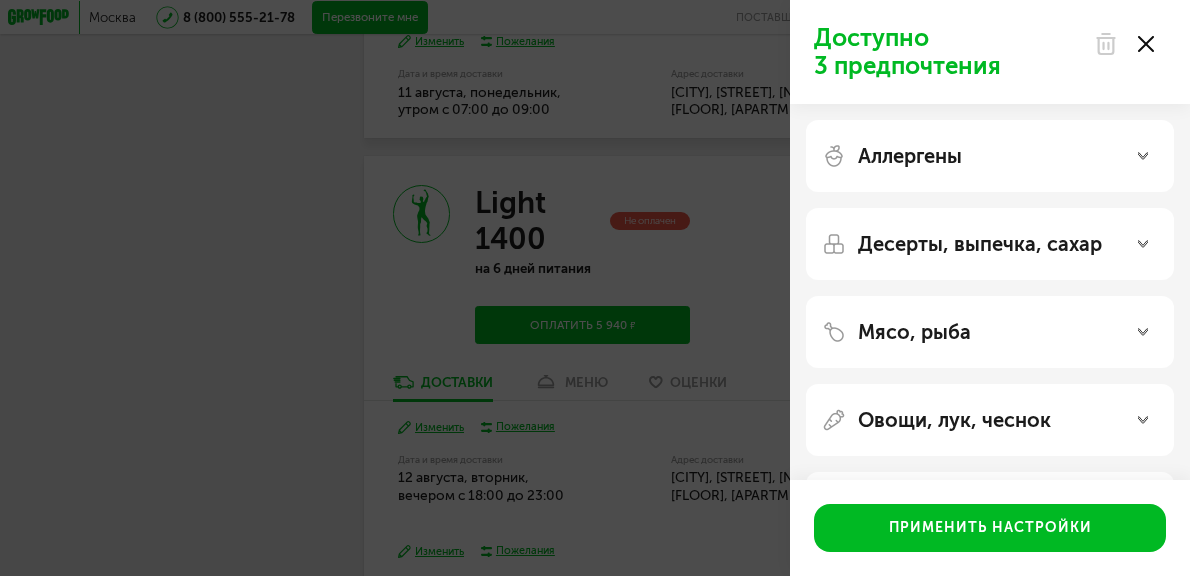 click 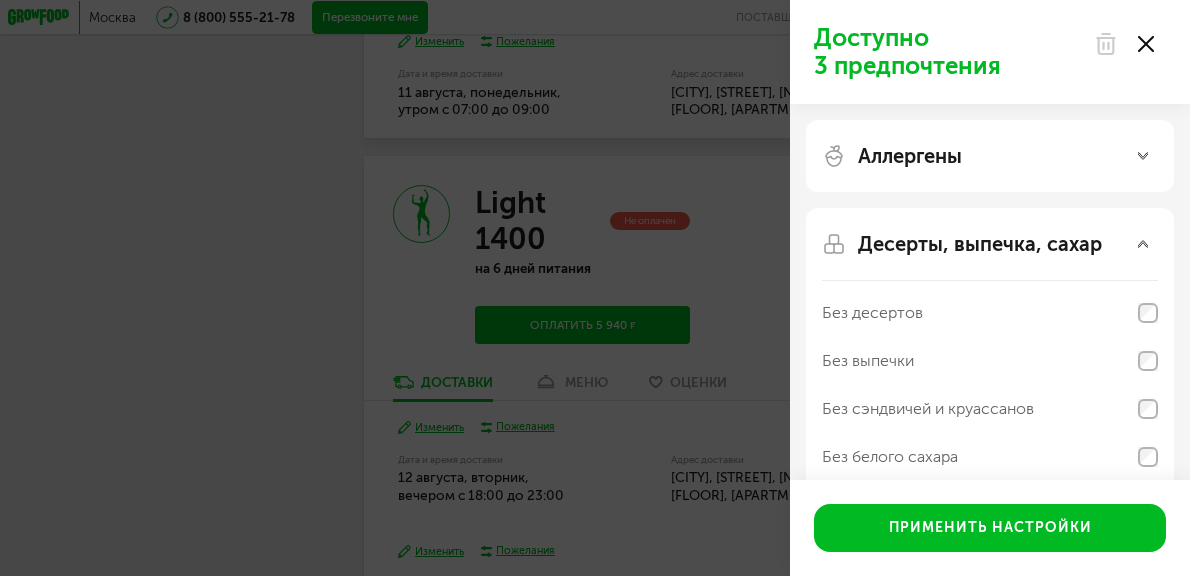 click 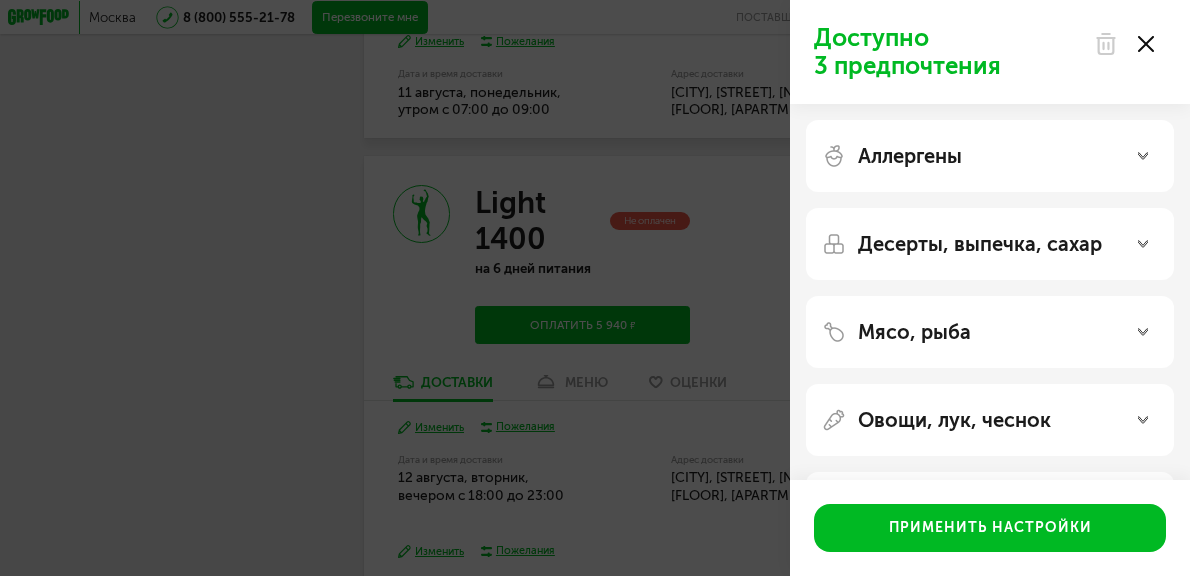 click 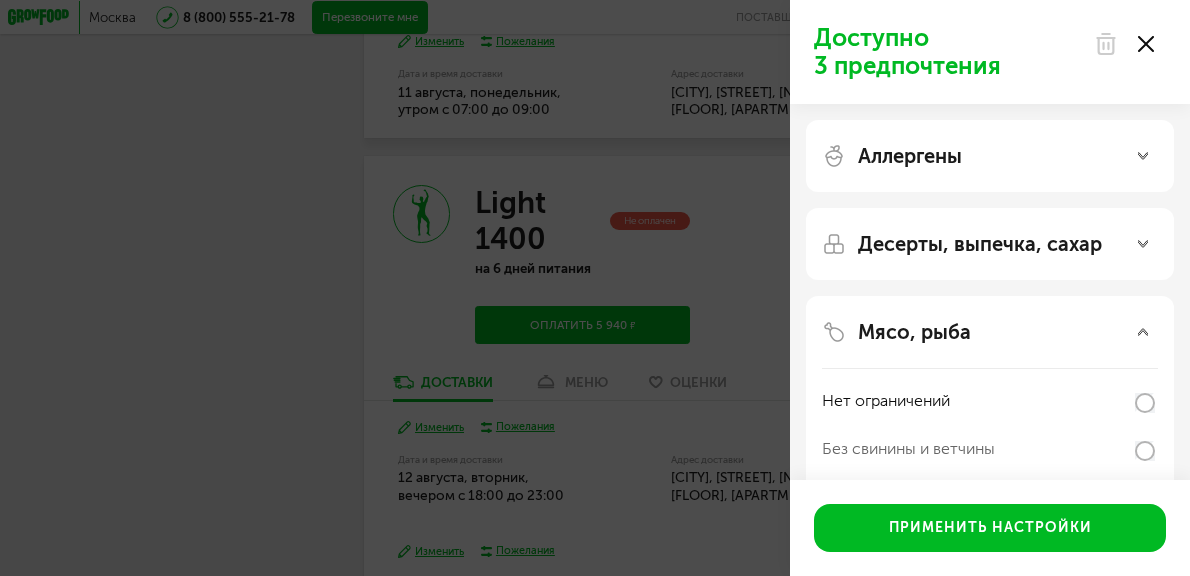 click 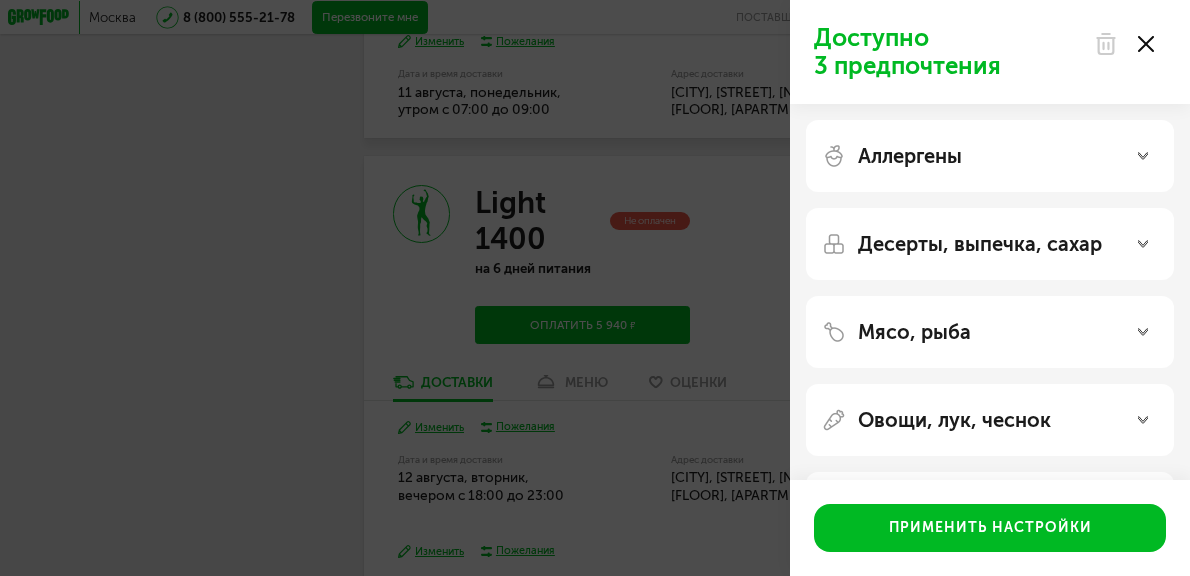 click 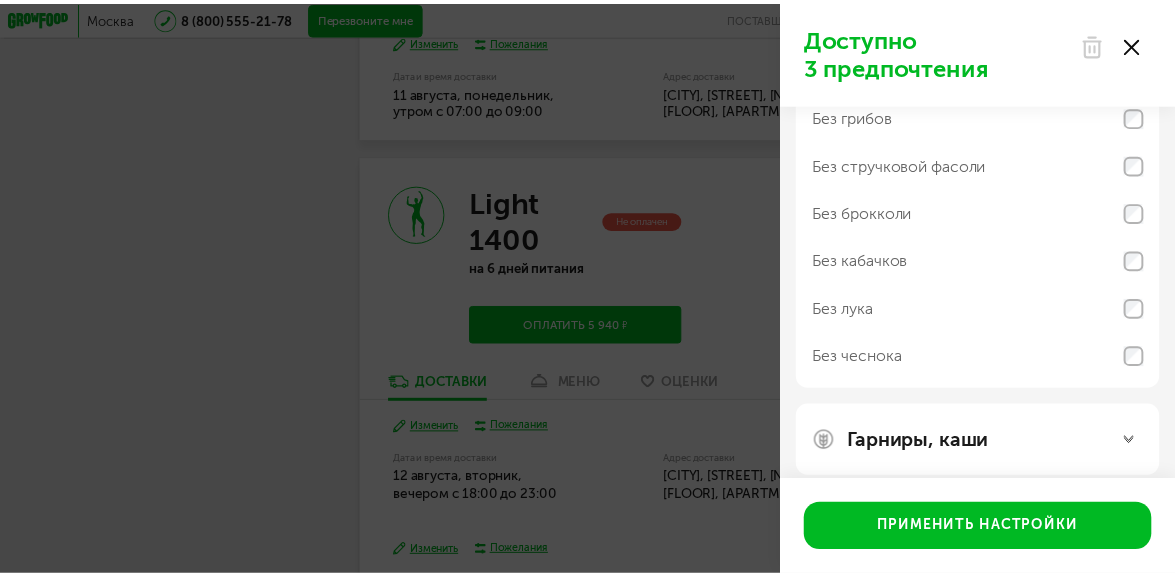 scroll, scrollTop: 436, scrollLeft: 0, axis: vertical 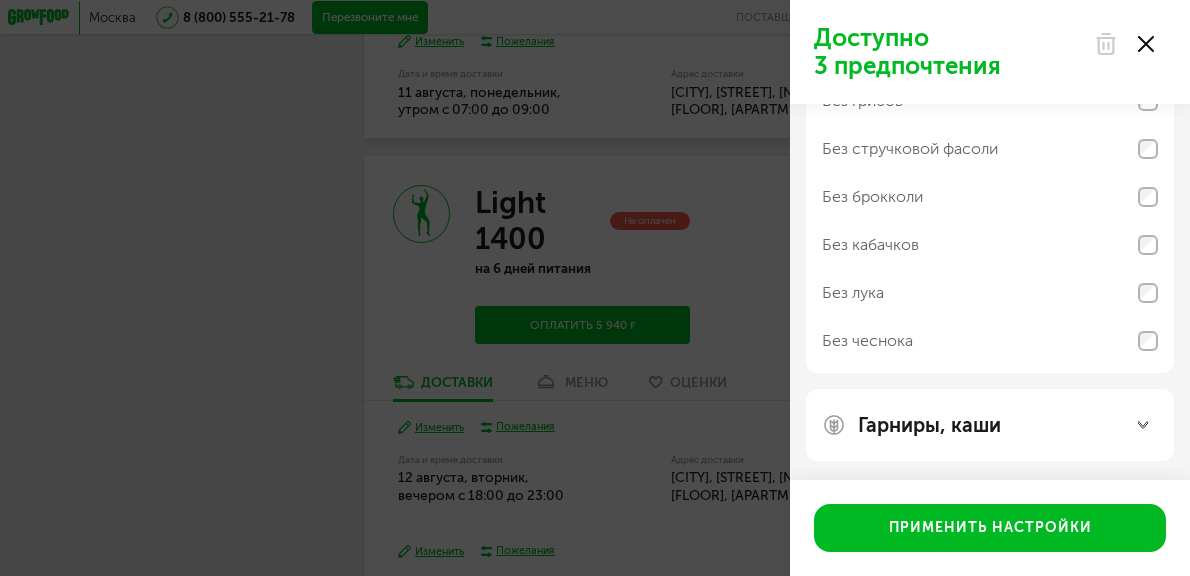 click 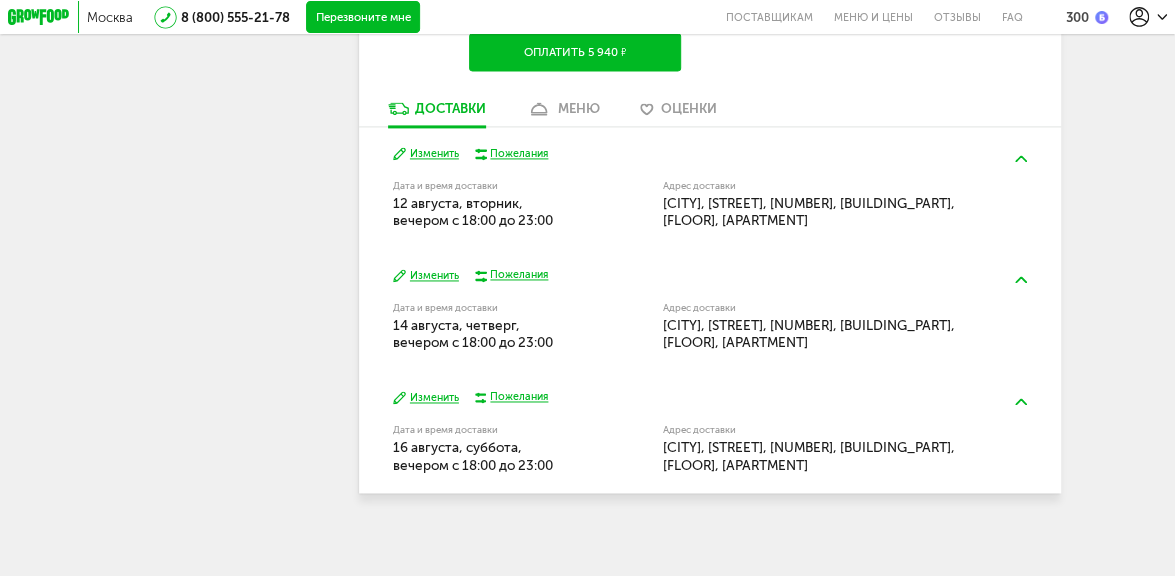 scroll, scrollTop: 1284, scrollLeft: 0, axis: vertical 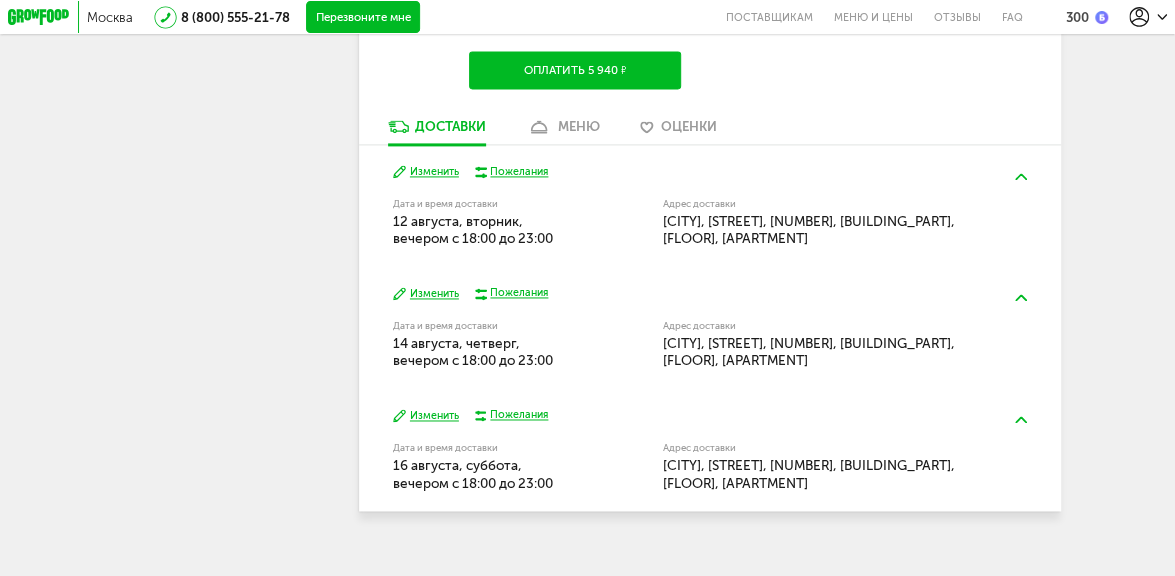 click at bounding box center (1021, 176) 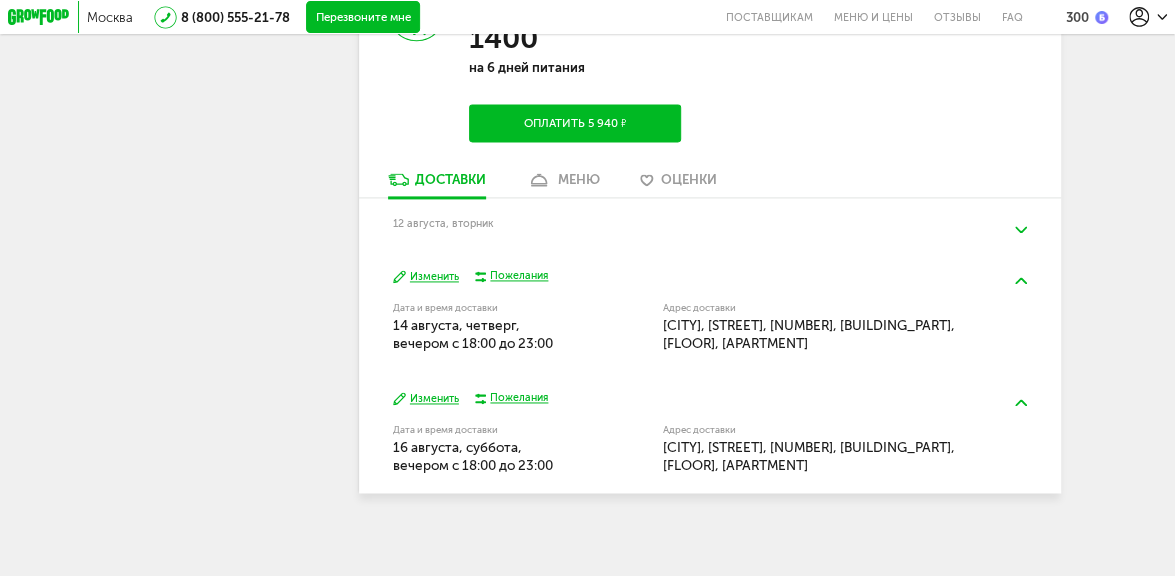 scroll, scrollTop: 1252, scrollLeft: 0, axis: vertical 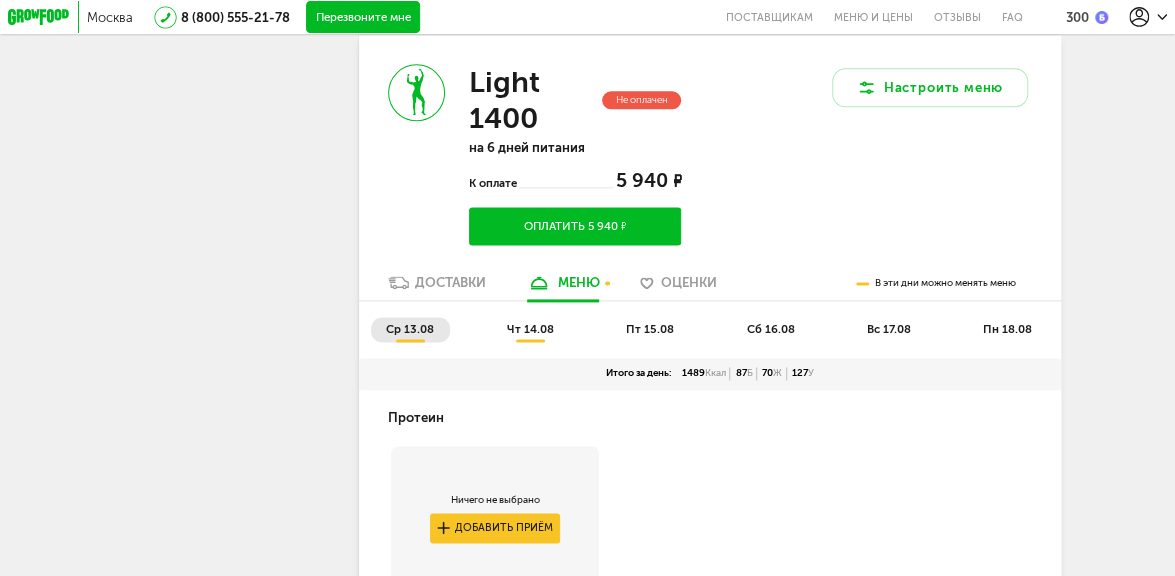 click on "Не оплачен" at bounding box center (641, 100) 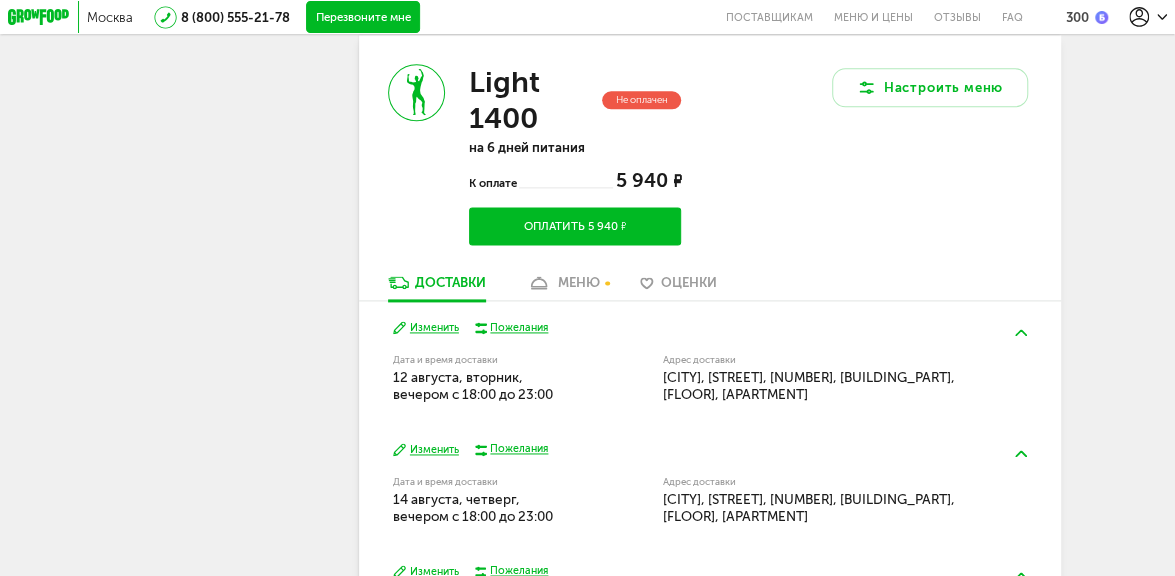 click on "Изменить" at bounding box center [426, 327] 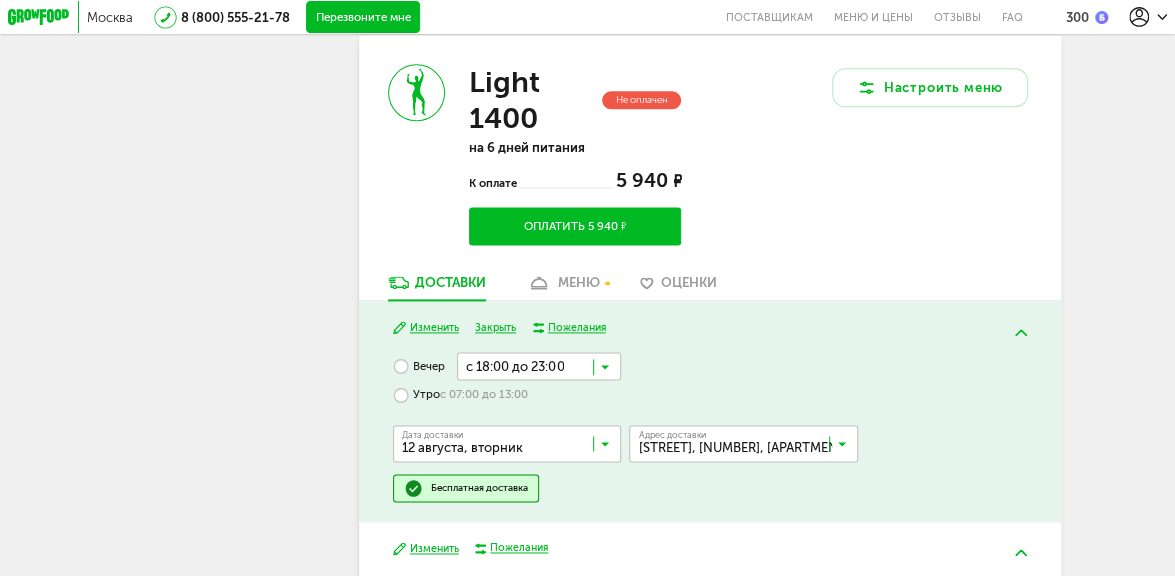 type 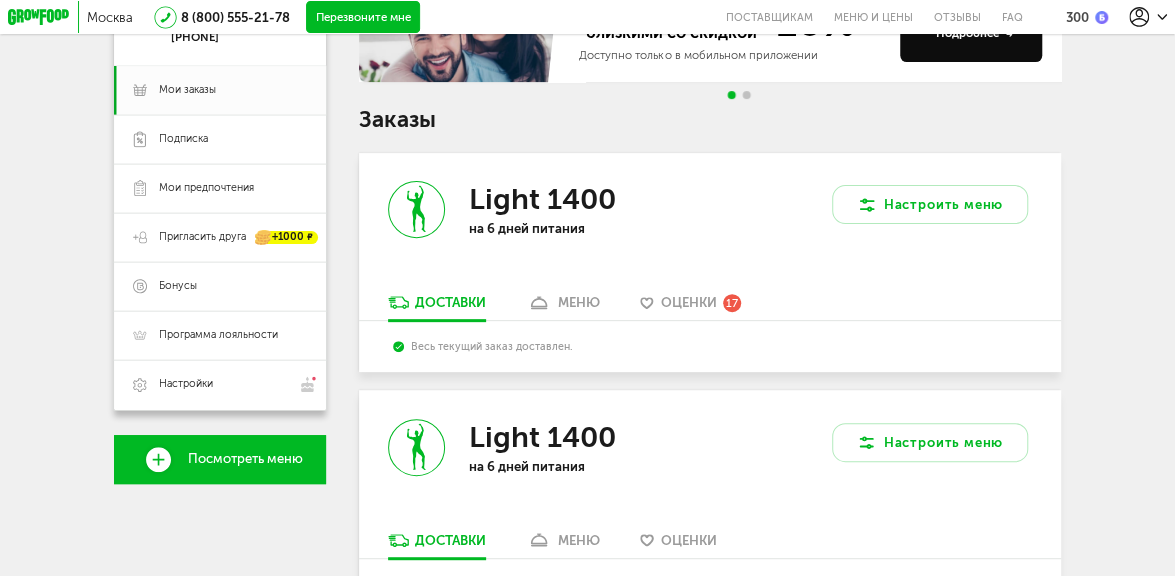 scroll, scrollTop: 168, scrollLeft: 0, axis: vertical 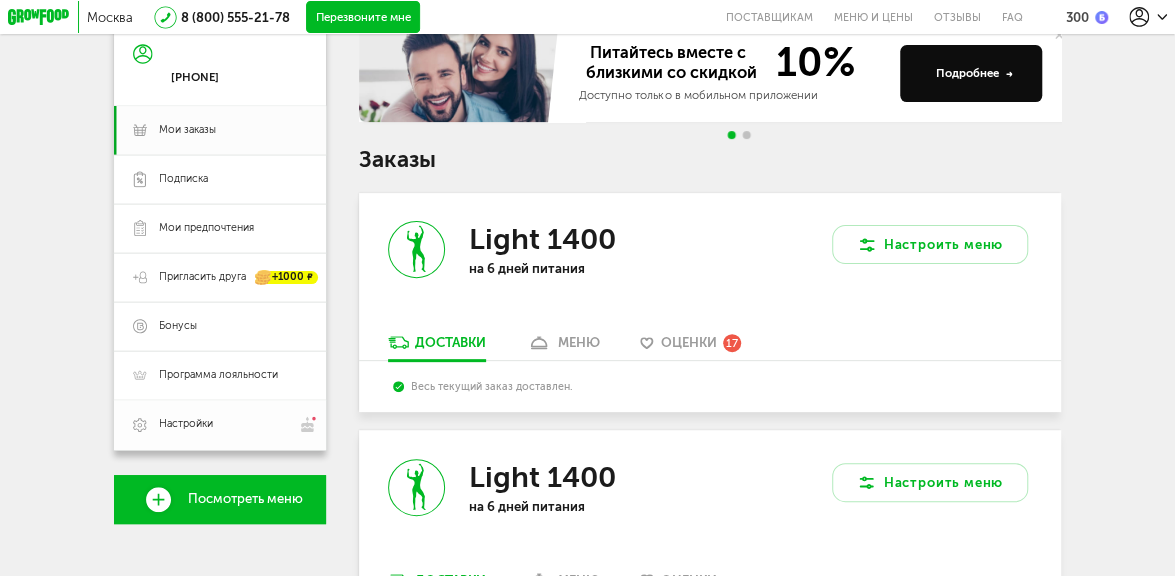 click on "Настройки" at bounding box center (186, 424) 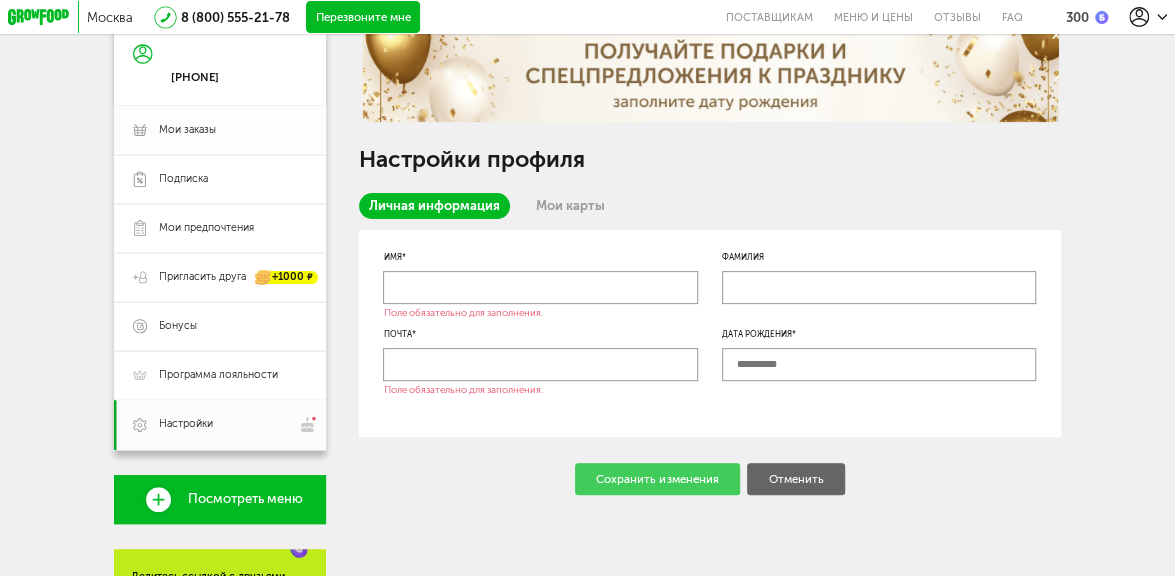 scroll, scrollTop: 128, scrollLeft: 0, axis: vertical 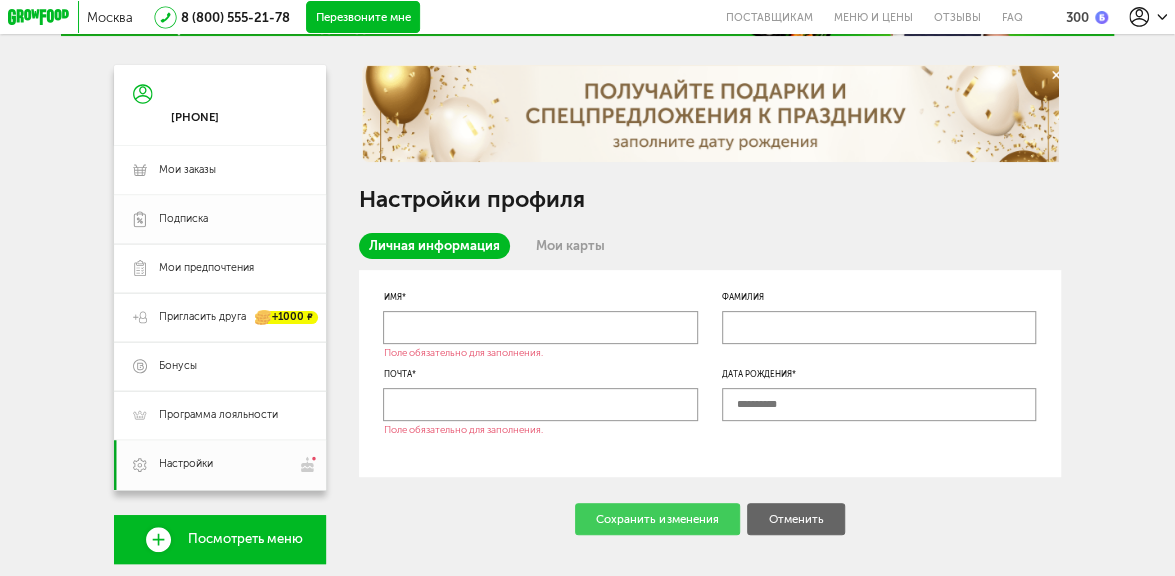 click on "Подписка" at bounding box center [183, 219] 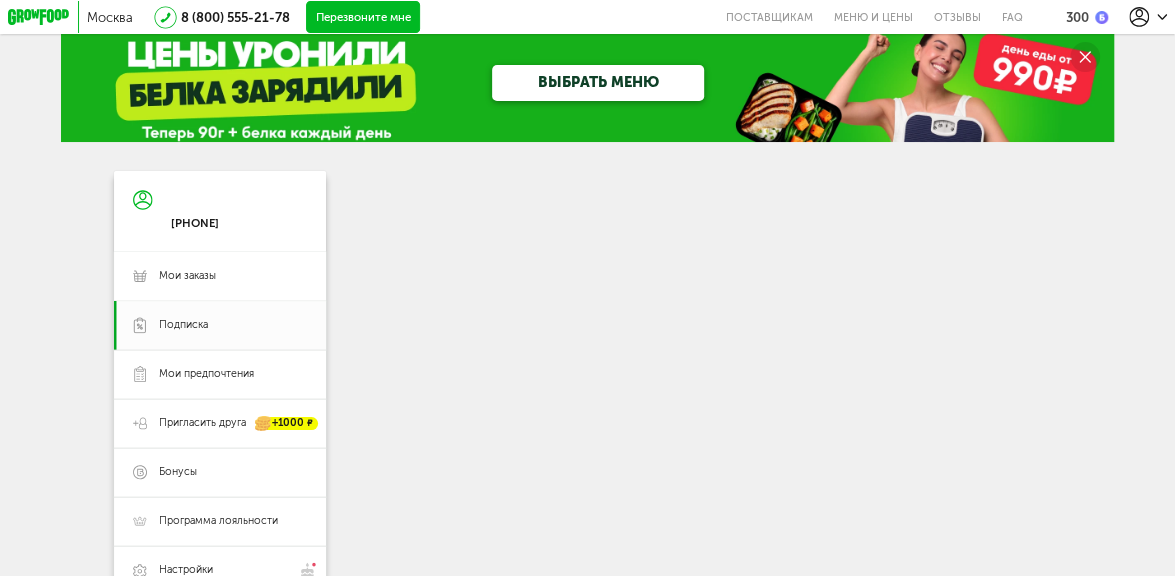 scroll, scrollTop: 0, scrollLeft: 0, axis: both 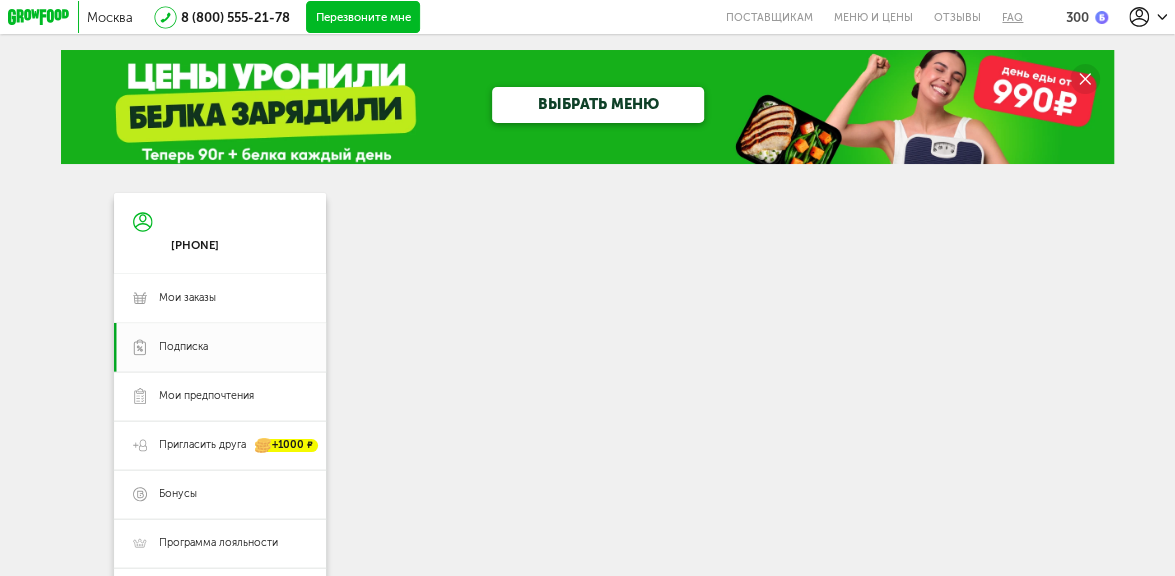 click on "FAQ" at bounding box center (1008, 17) 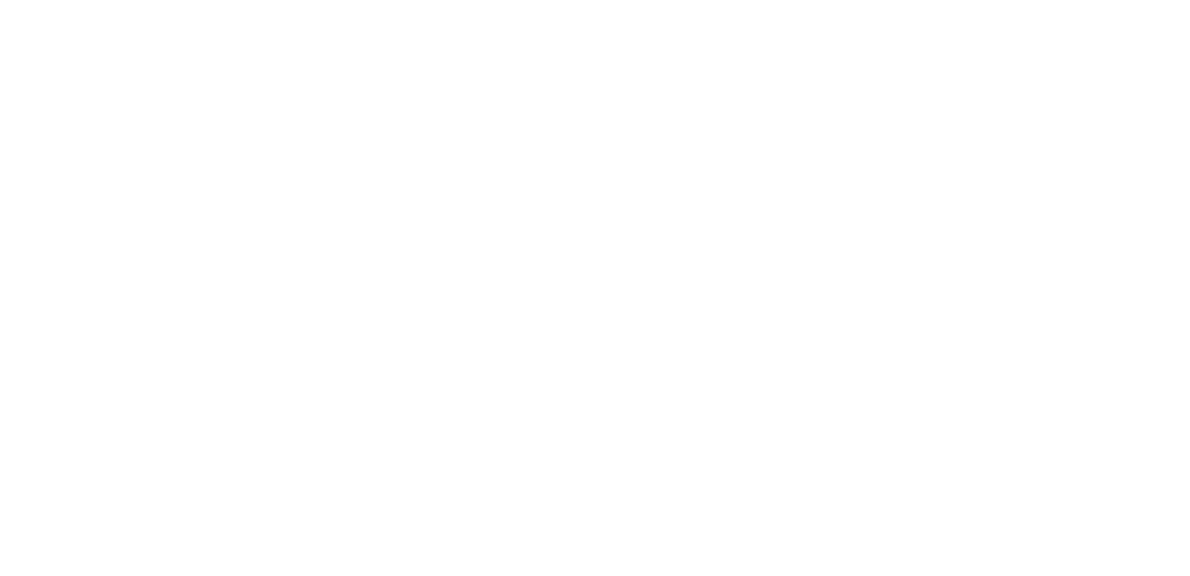scroll, scrollTop: 0, scrollLeft: 0, axis: both 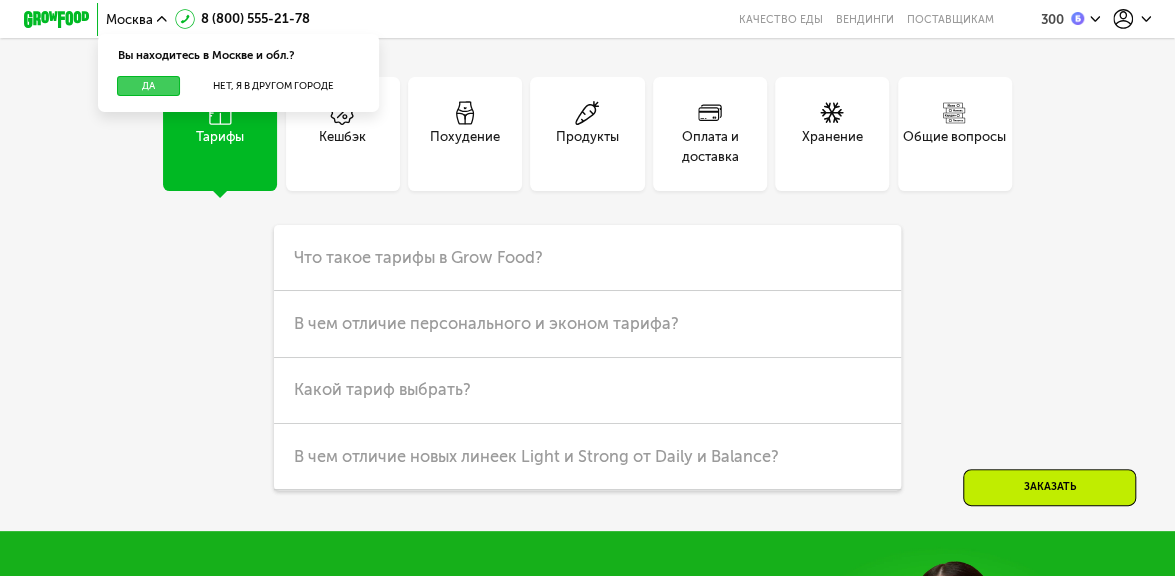 click on "Да" at bounding box center (148, 86) 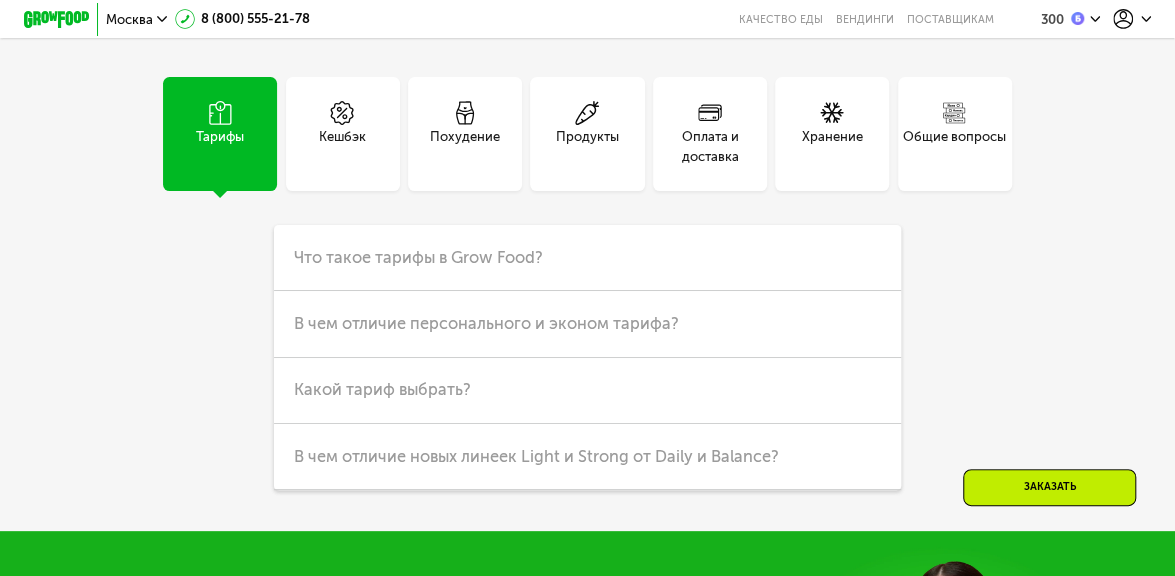 click on "Общие вопросы" at bounding box center [954, 146] 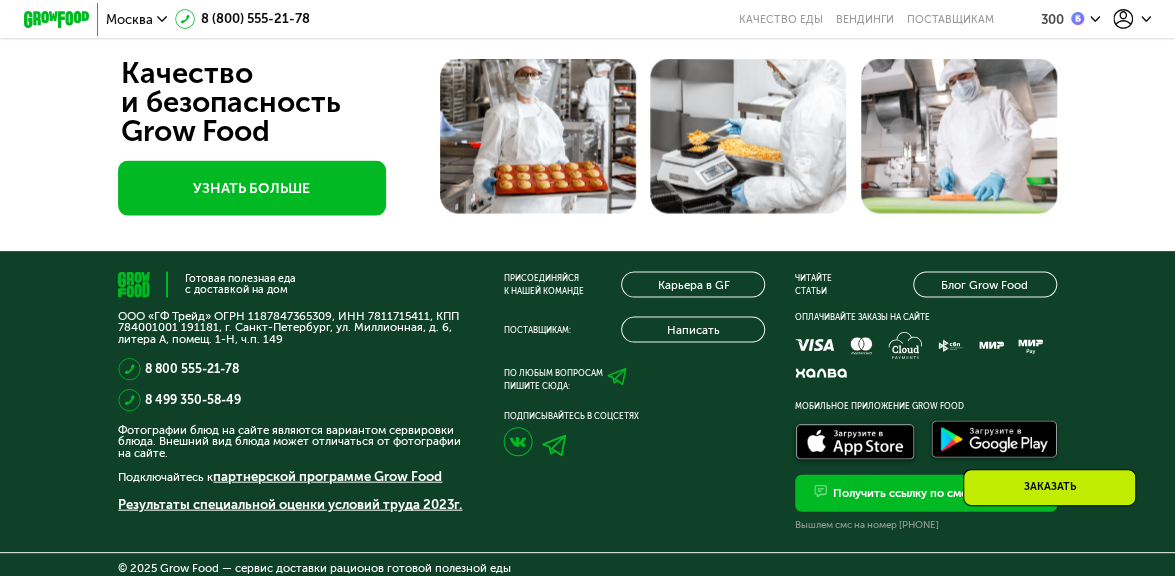 scroll, scrollTop: 5490, scrollLeft: 0, axis: vertical 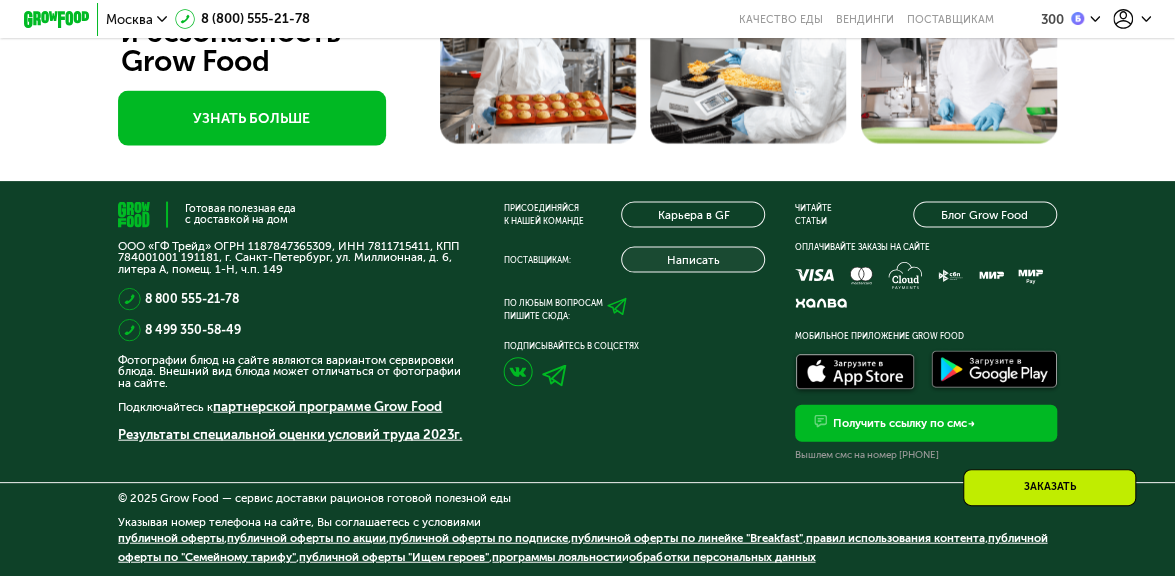 click on "Написать" at bounding box center (693, 260) 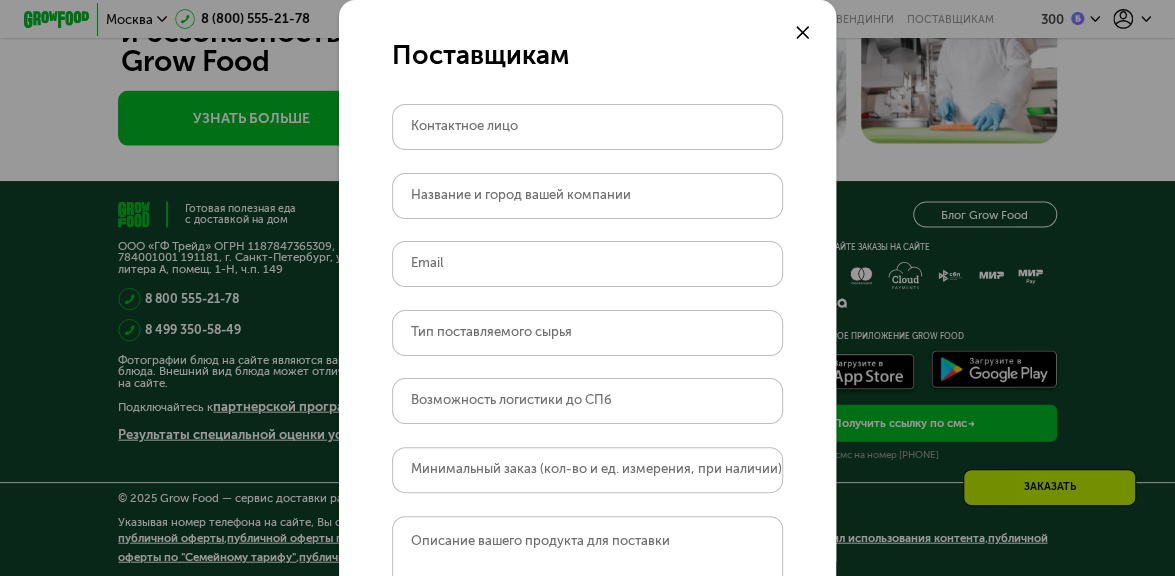 type 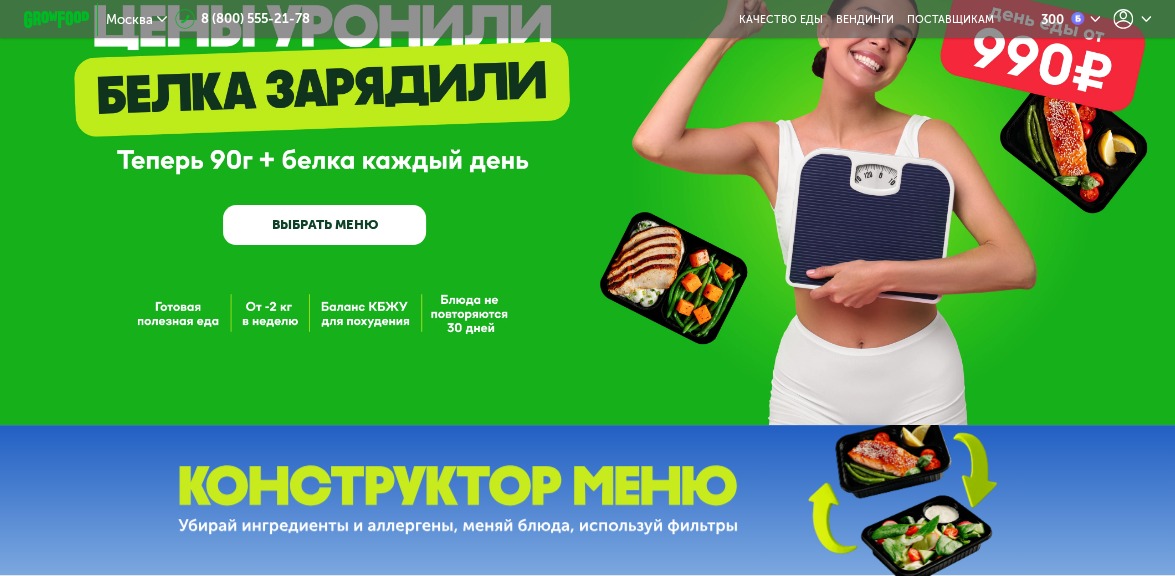 scroll, scrollTop: 0, scrollLeft: 0, axis: both 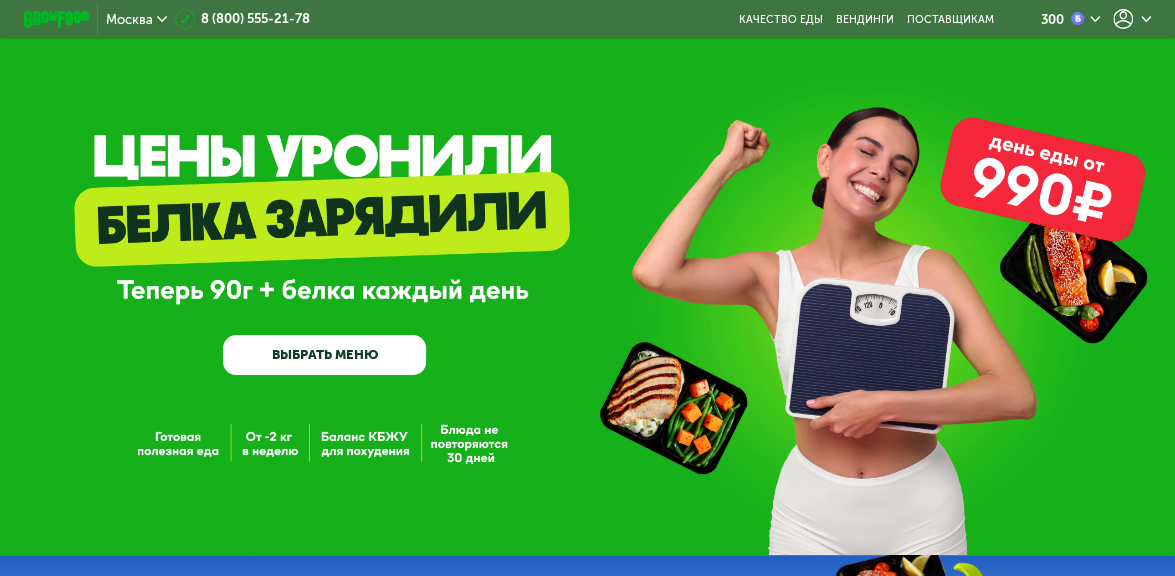click 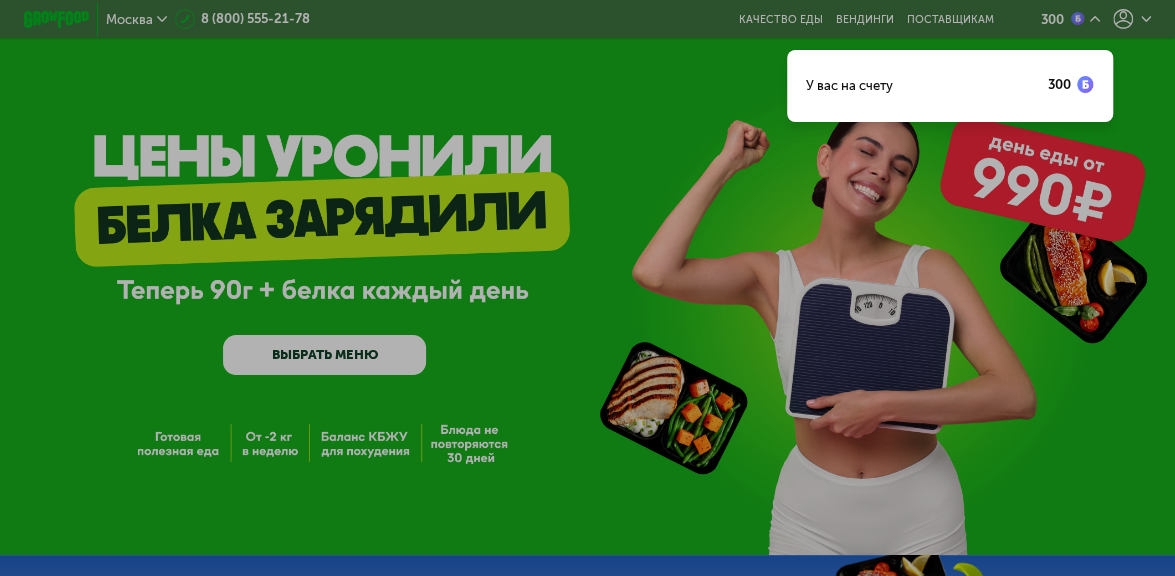 click at bounding box center [587, 288] 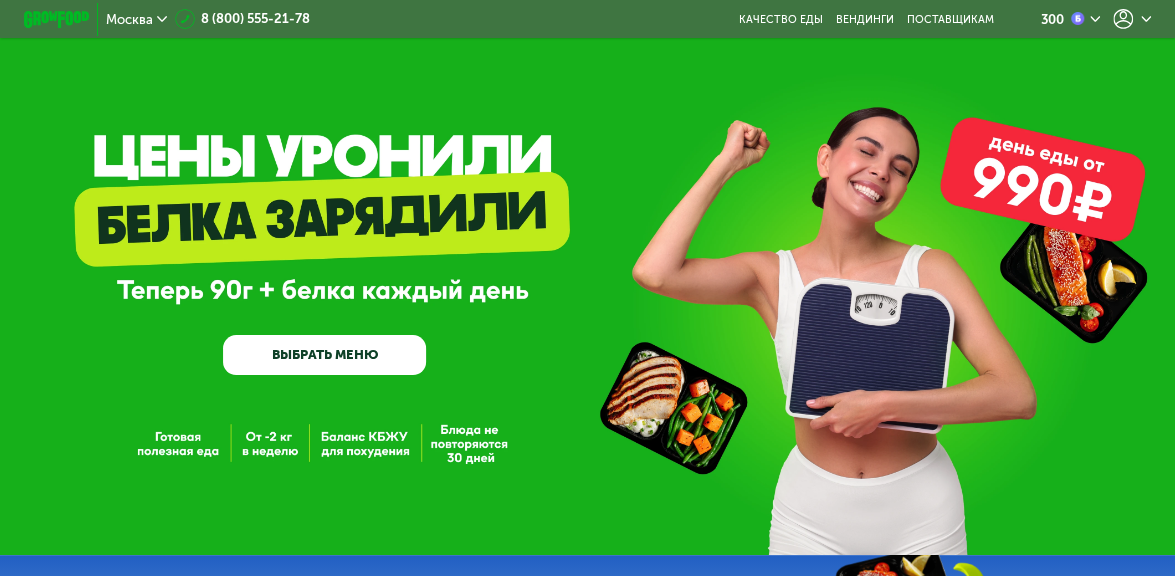 click 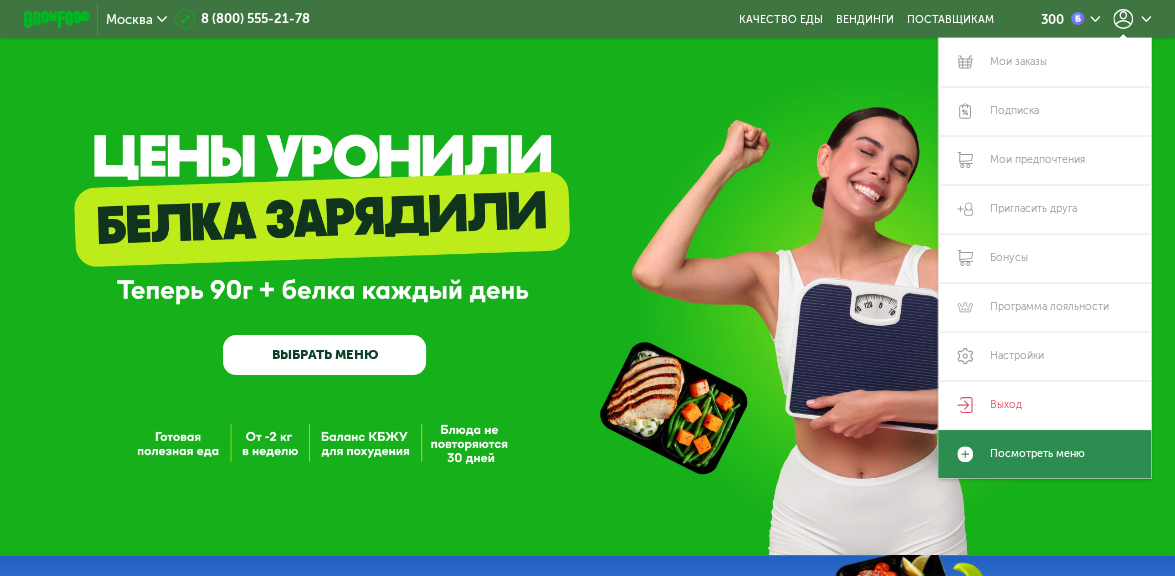 click 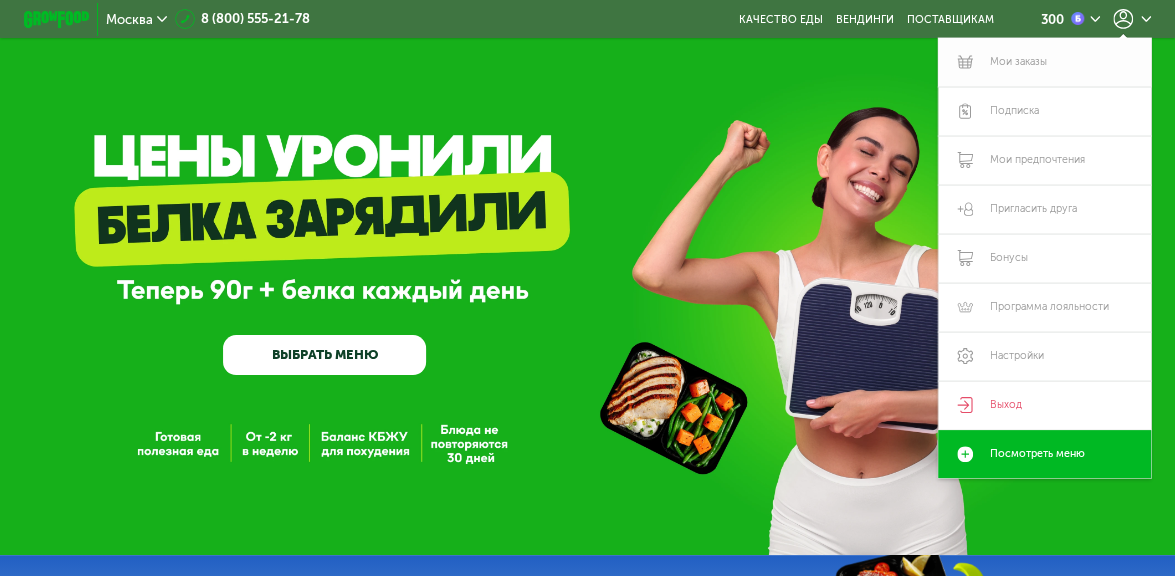 click on "Мои заказы" at bounding box center [1044, 62] 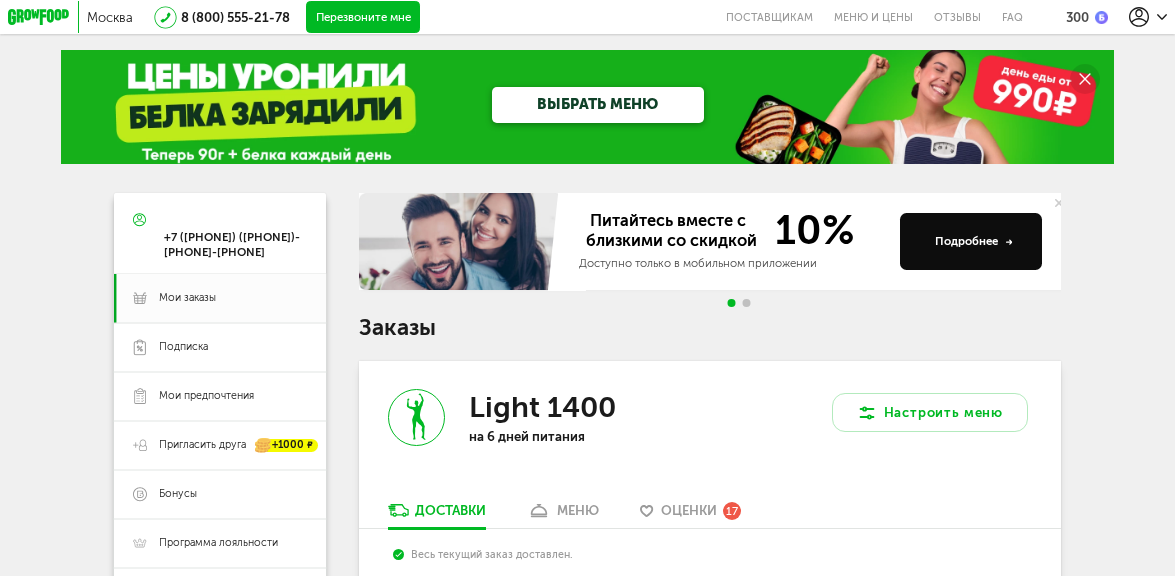 scroll, scrollTop: 0, scrollLeft: 0, axis: both 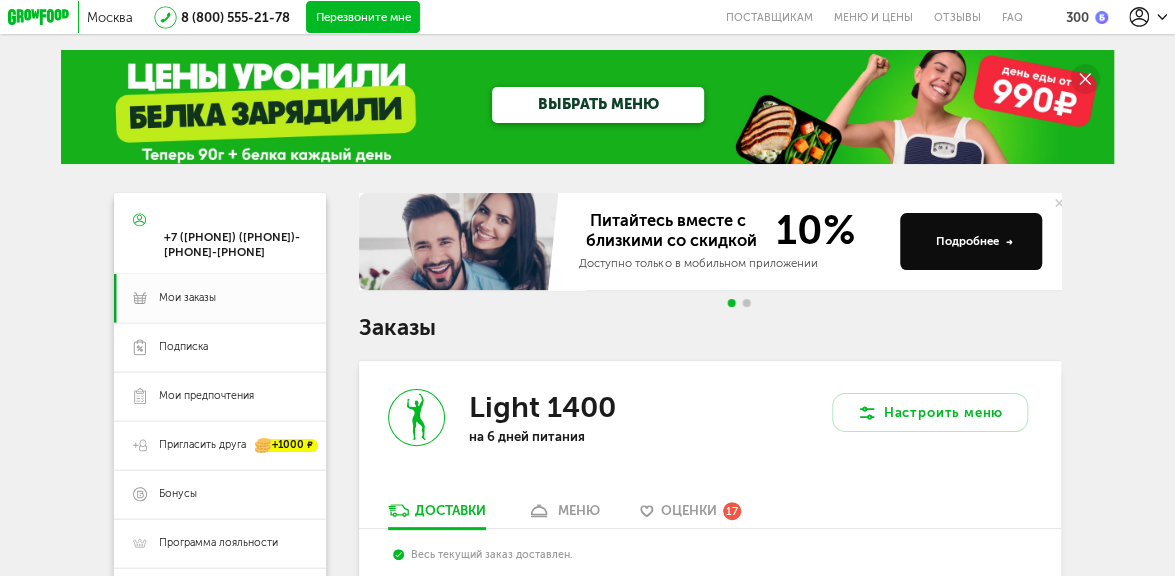 click 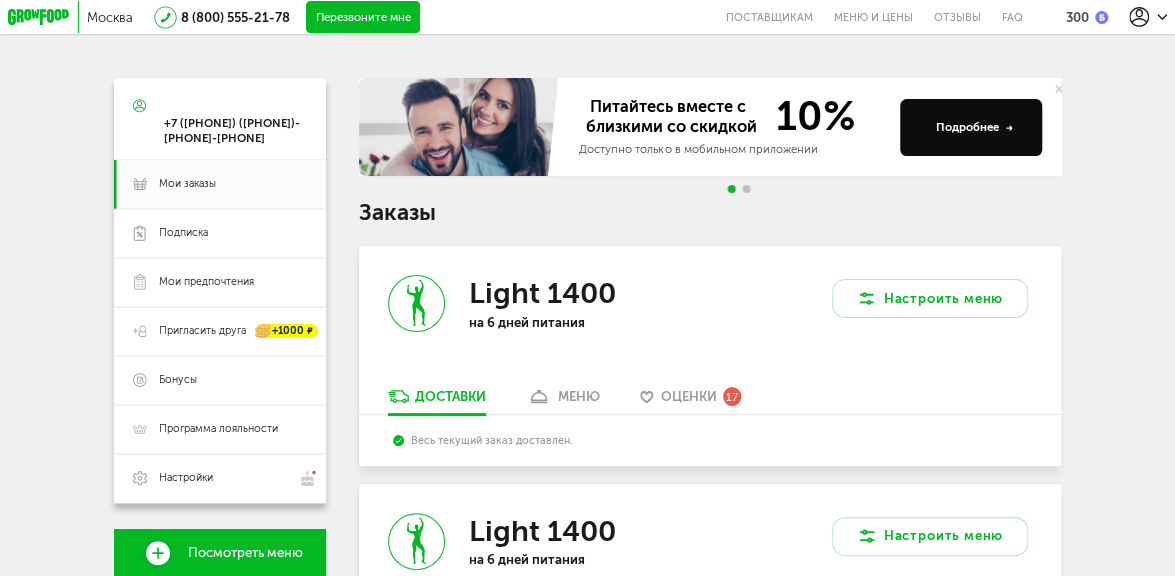 click 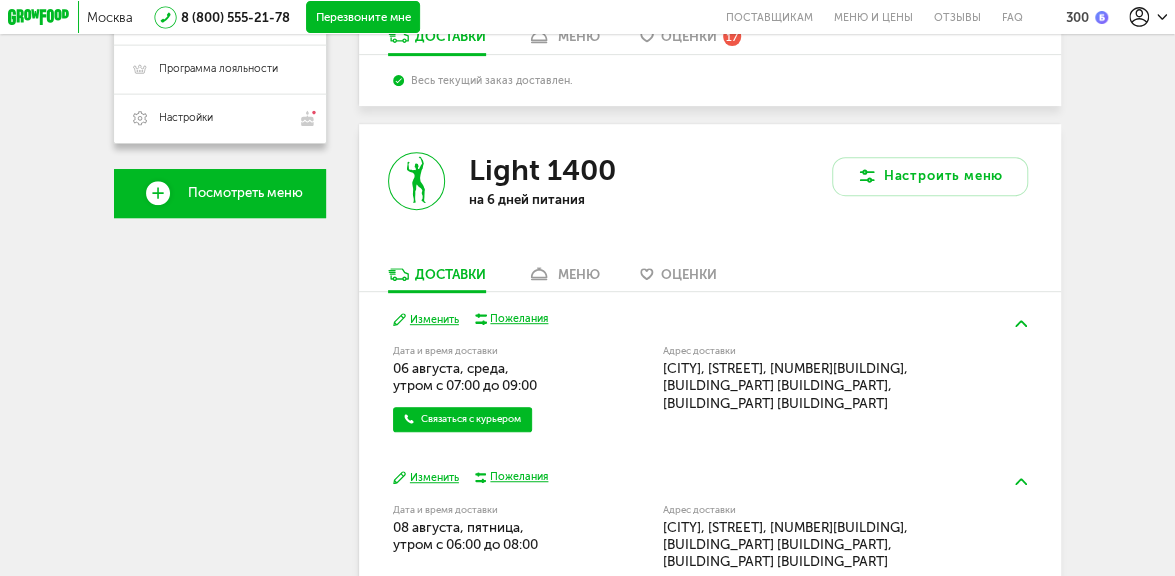 scroll, scrollTop: 320, scrollLeft: 0, axis: vertical 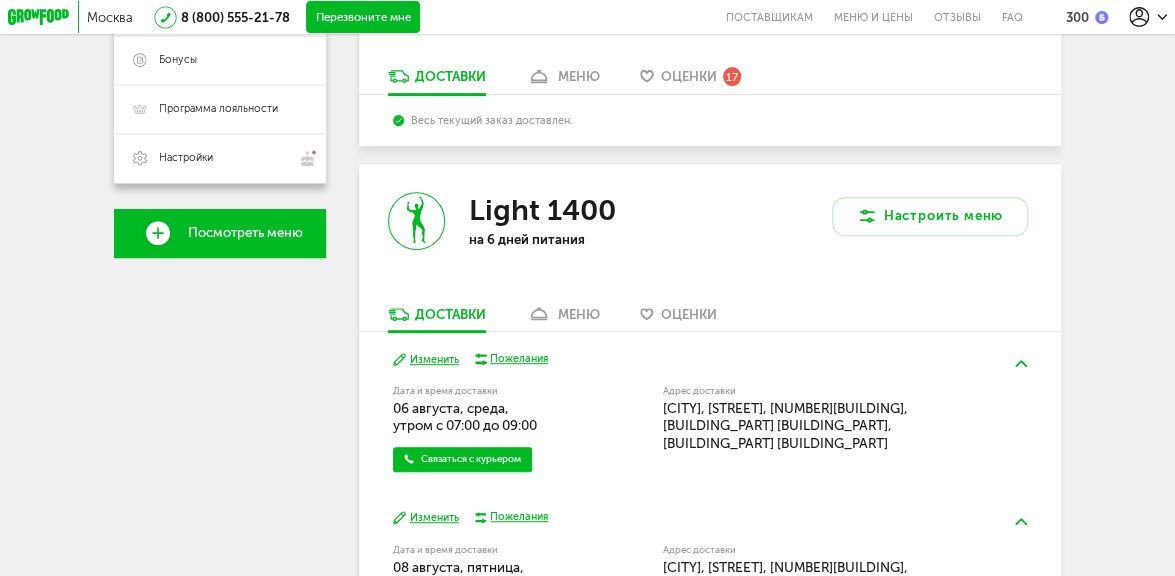 click on "Оценки" at bounding box center [689, 76] 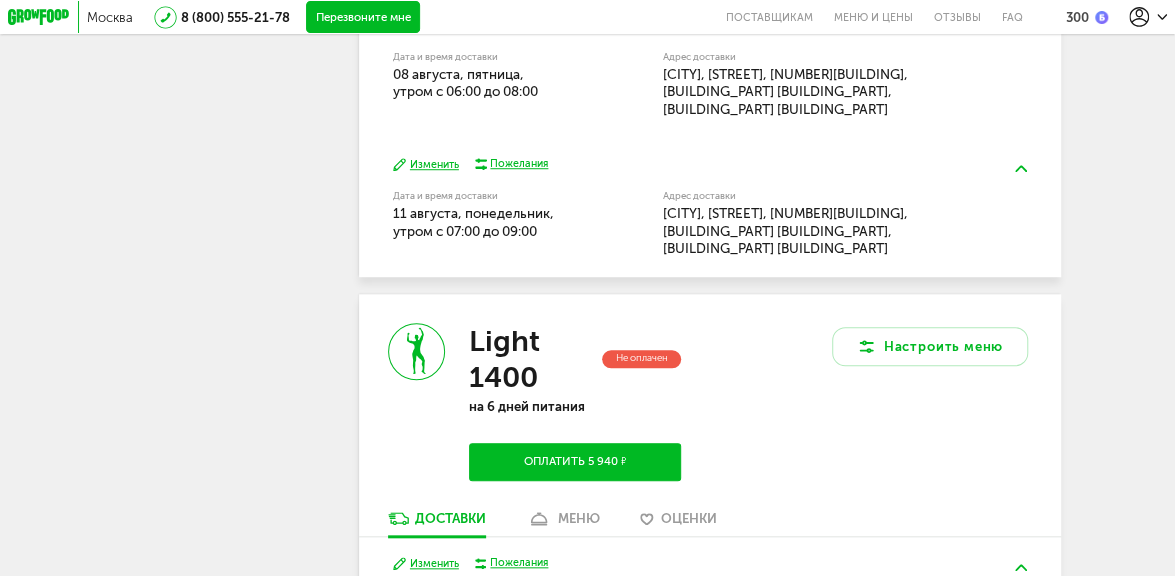 scroll, scrollTop: 4141, scrollLeft: 0, axis: vertical 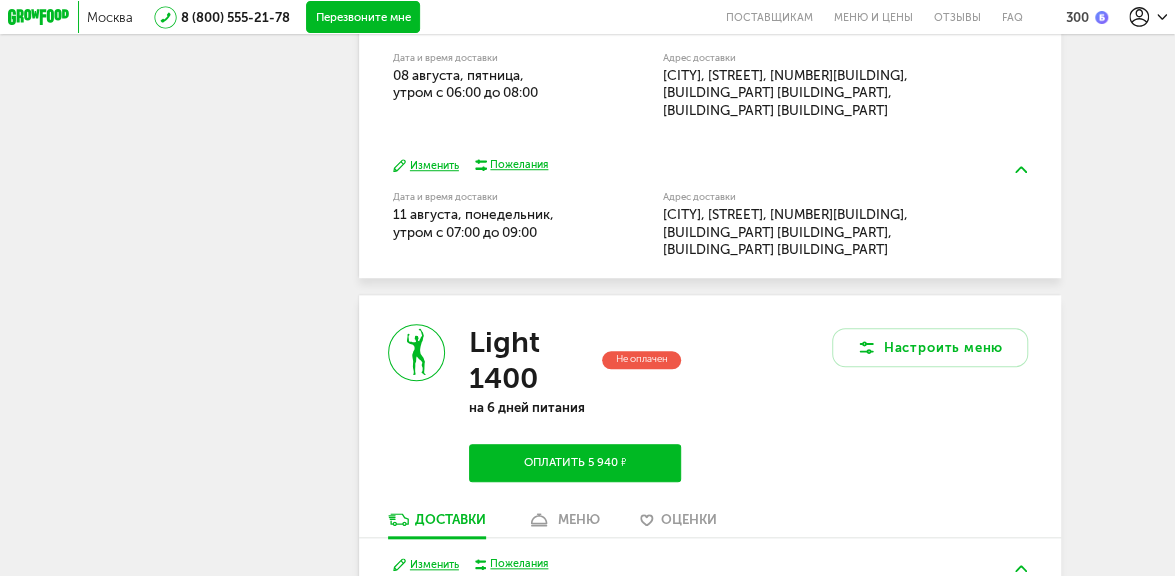 click 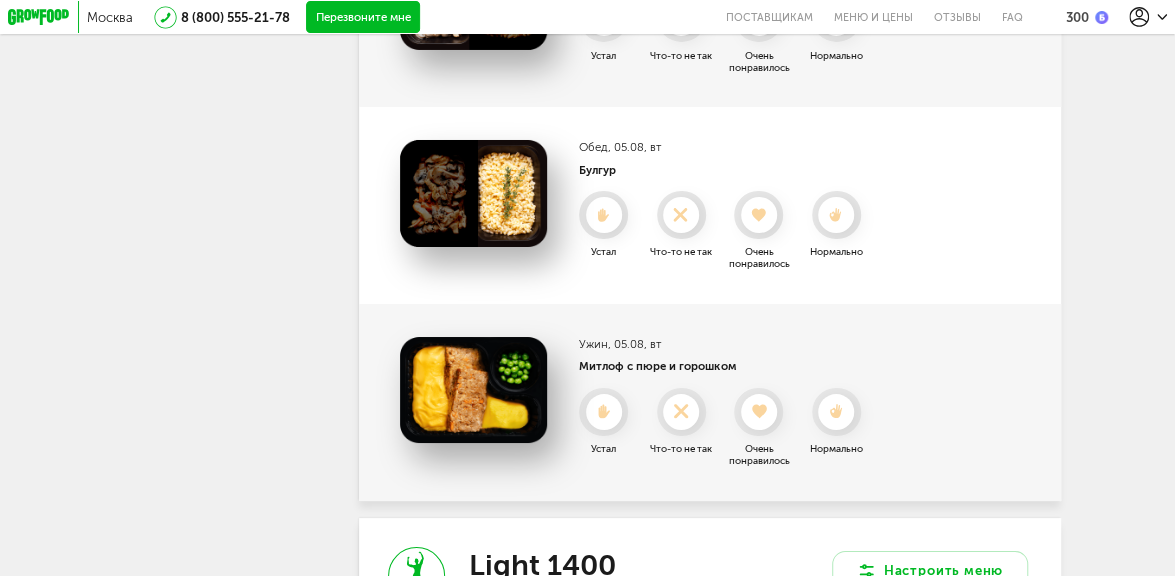 scroll, scrollTop: 3341, scrollLeft: 0, axis: vertical 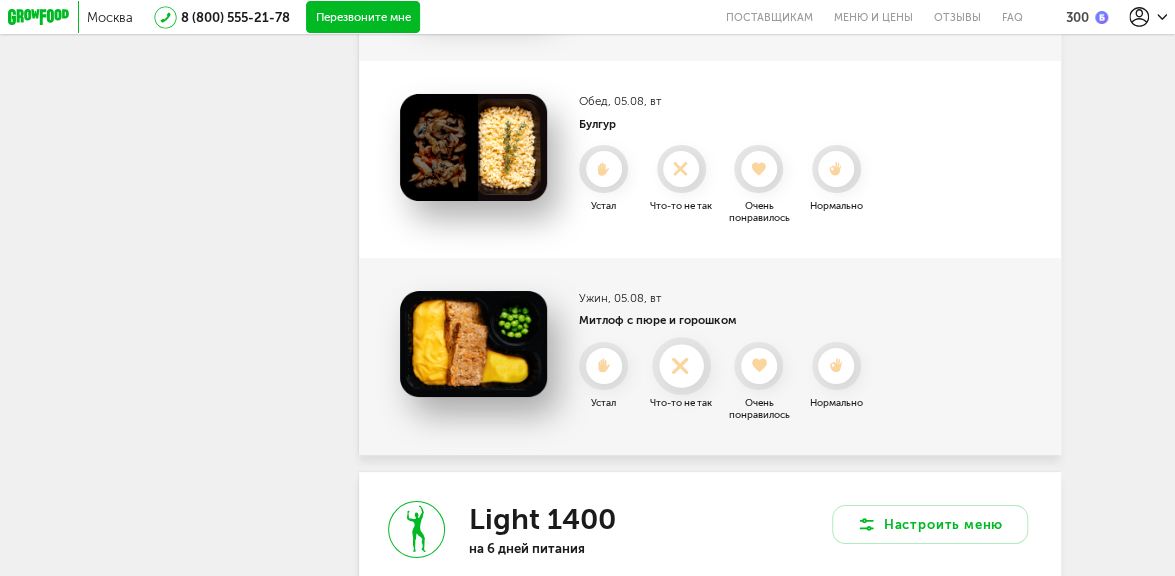 click 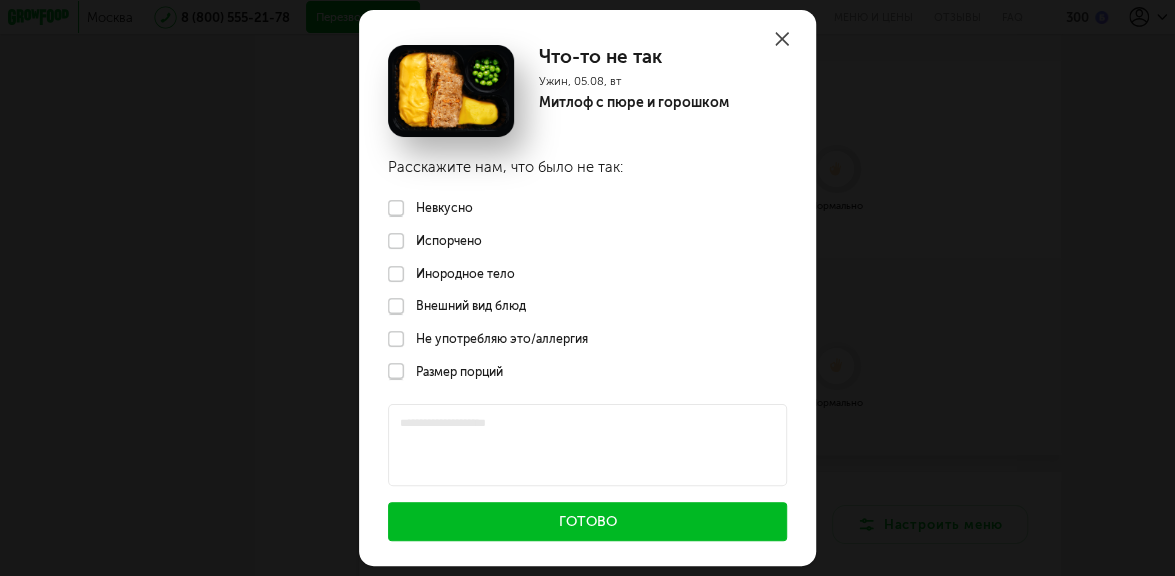 click on "Невкусно" at bounding box center (587, 208) 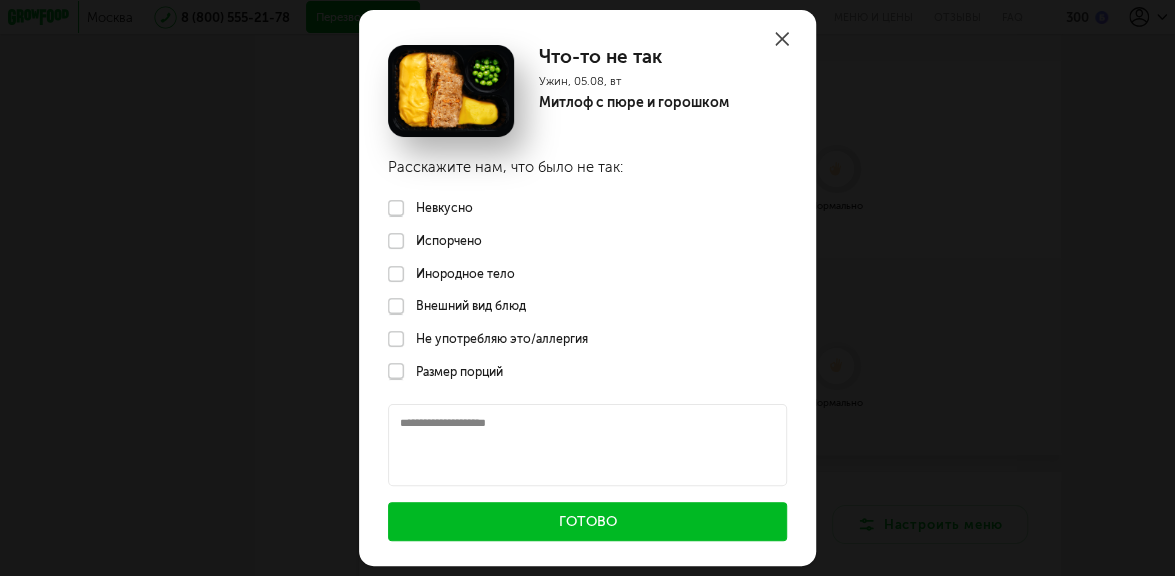 click at bounding box center [588, 445] 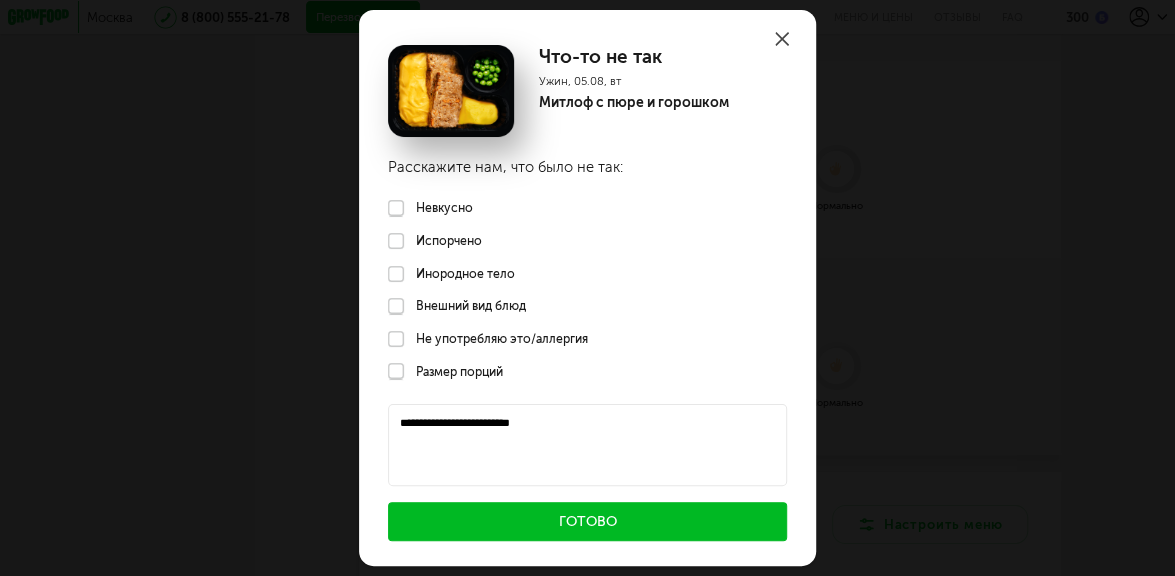 type on "**********" 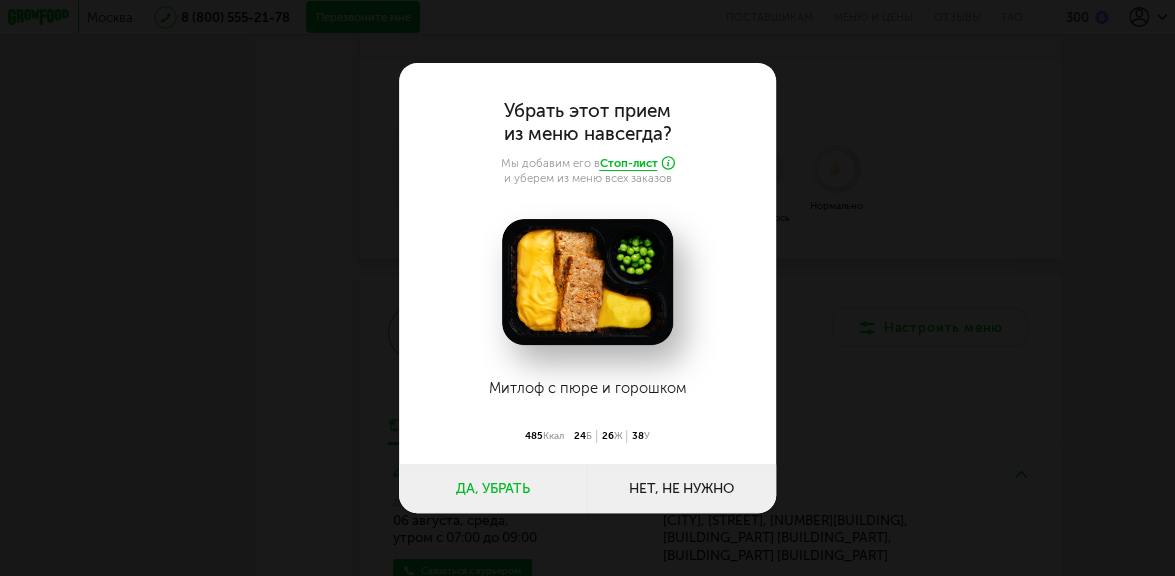 click on "Да, убрать" at bounding box center (493, 488) 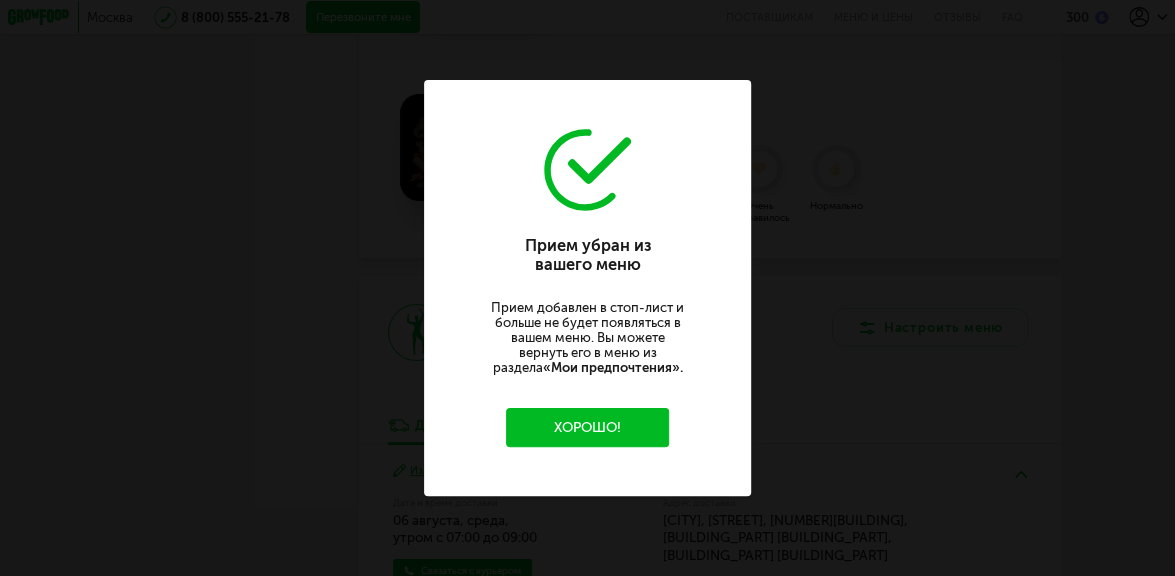 click on "Хорошо!" at bounding box center [587, 427] 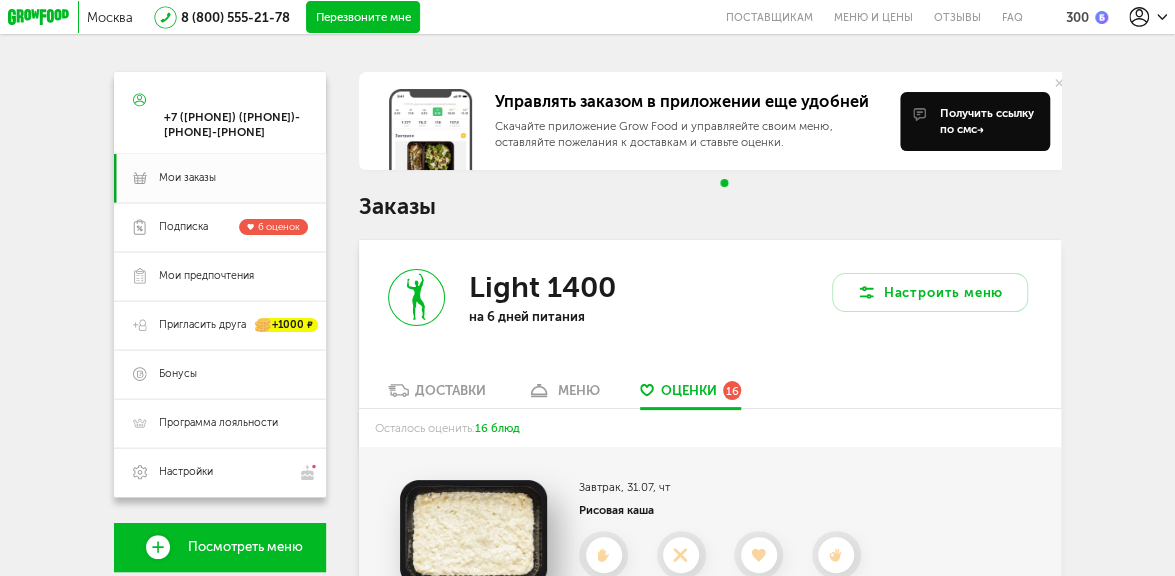 scroll, scrollTop: 0, scrollLeft: 0, axis: both 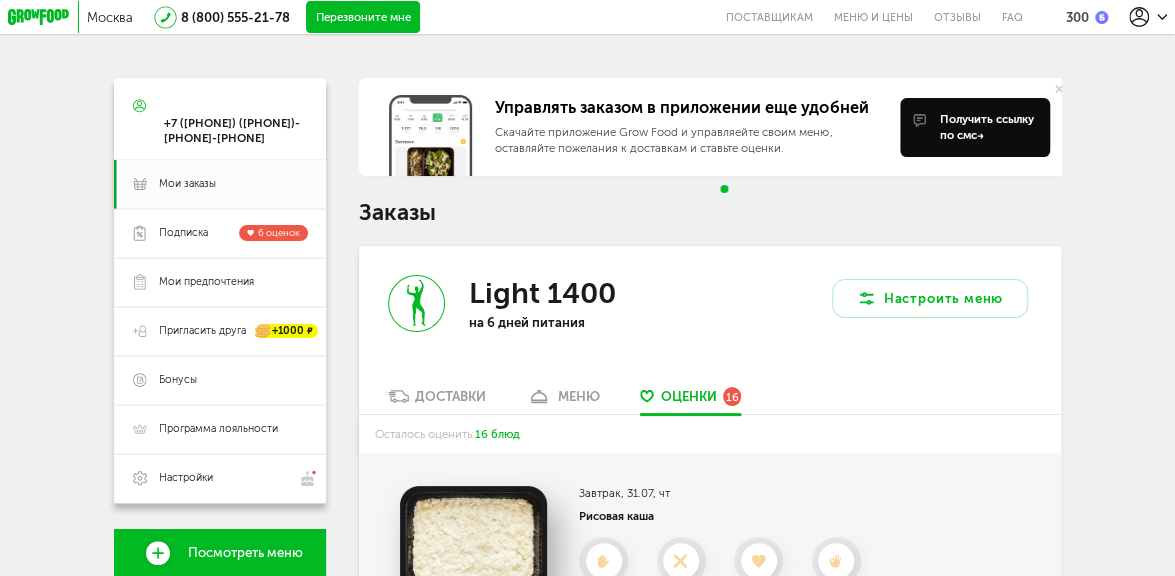 click 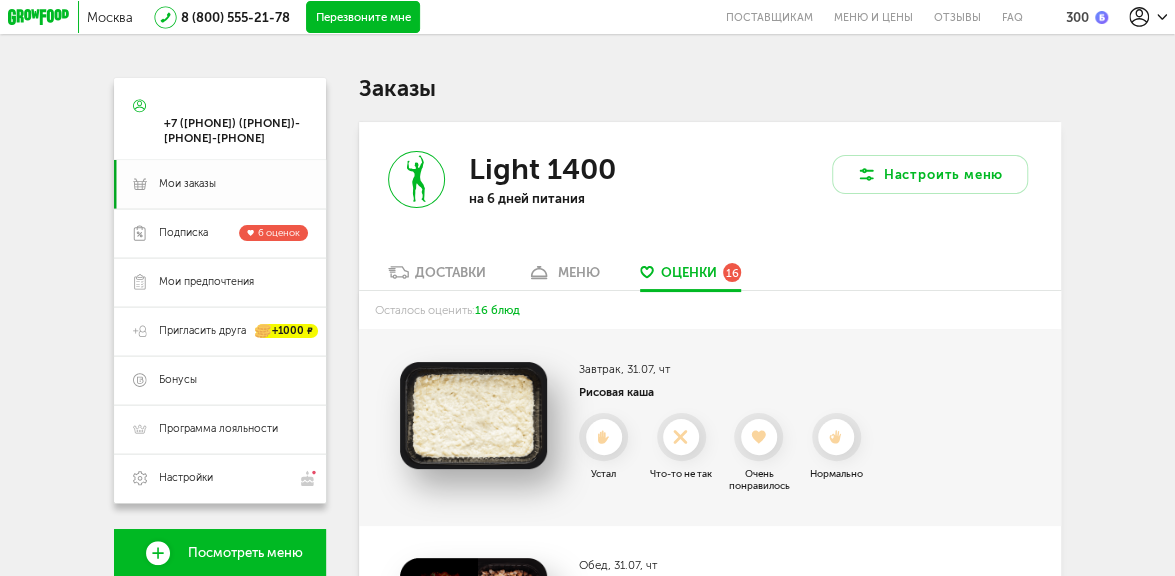 click on "Мои заказы" at bounding box center (187, 184) 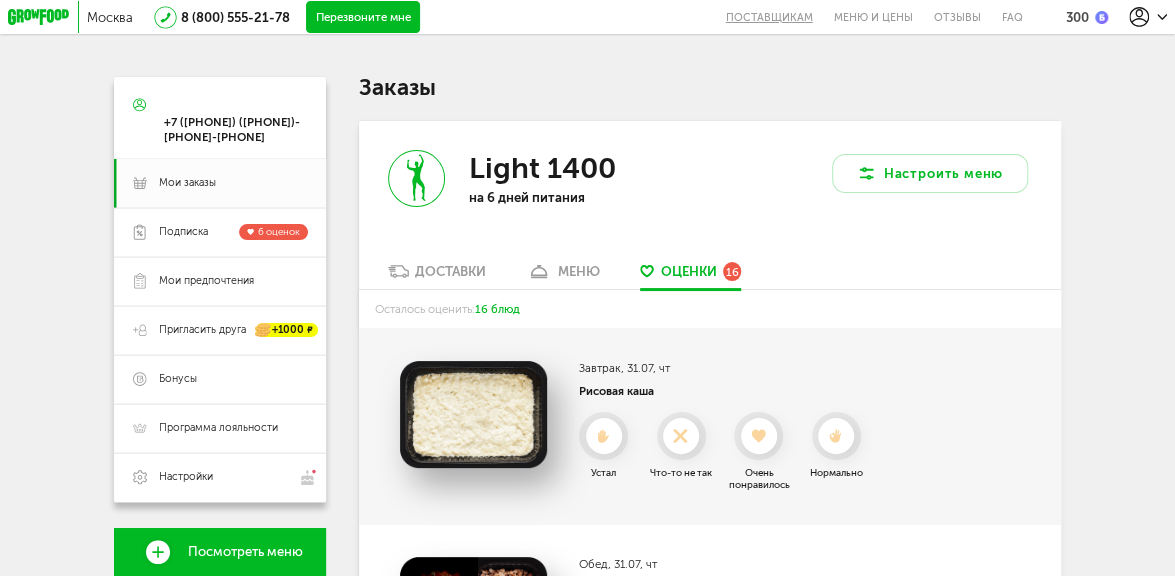 scroll, scrollTop: 0, scrollLeft: 0, axis: both 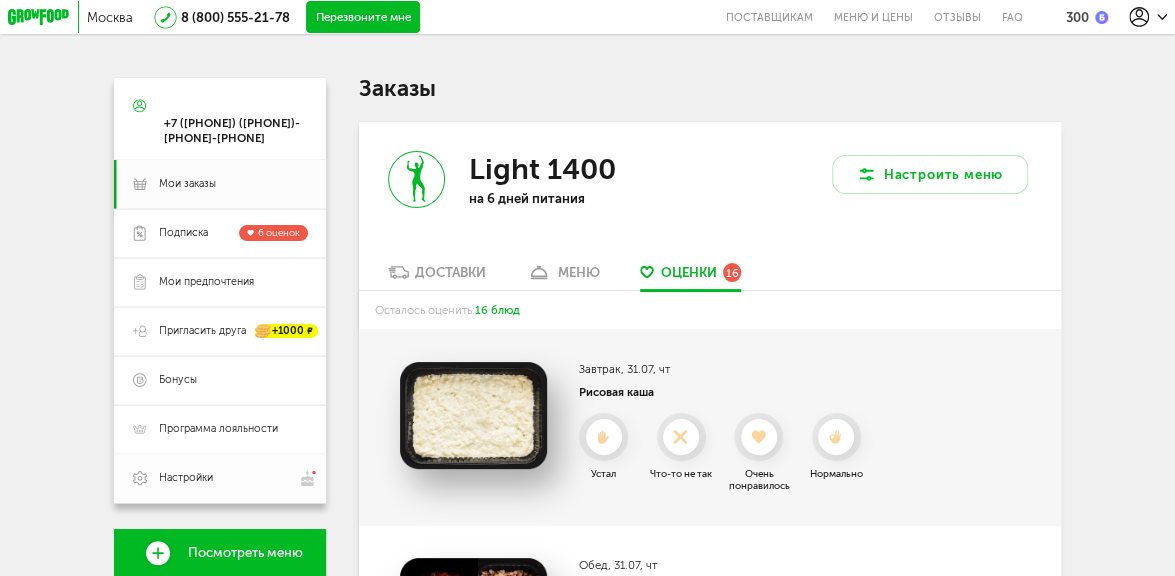 click on "Настройки" at bounding box center (186, 478) 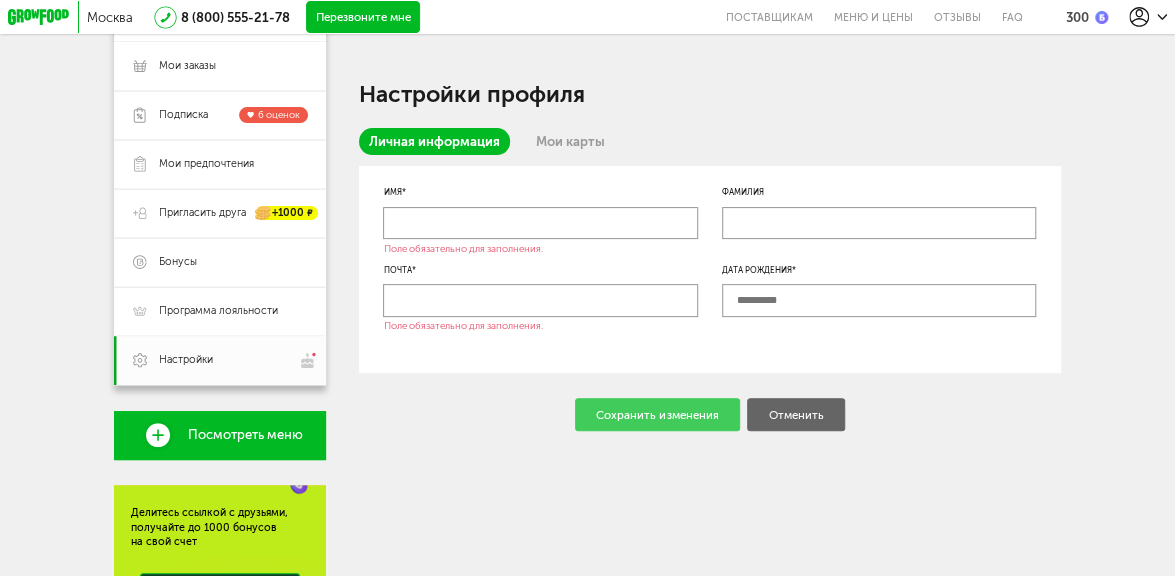 scroll, scrollTop: 120, scrollLeft: 0, axis: vertical 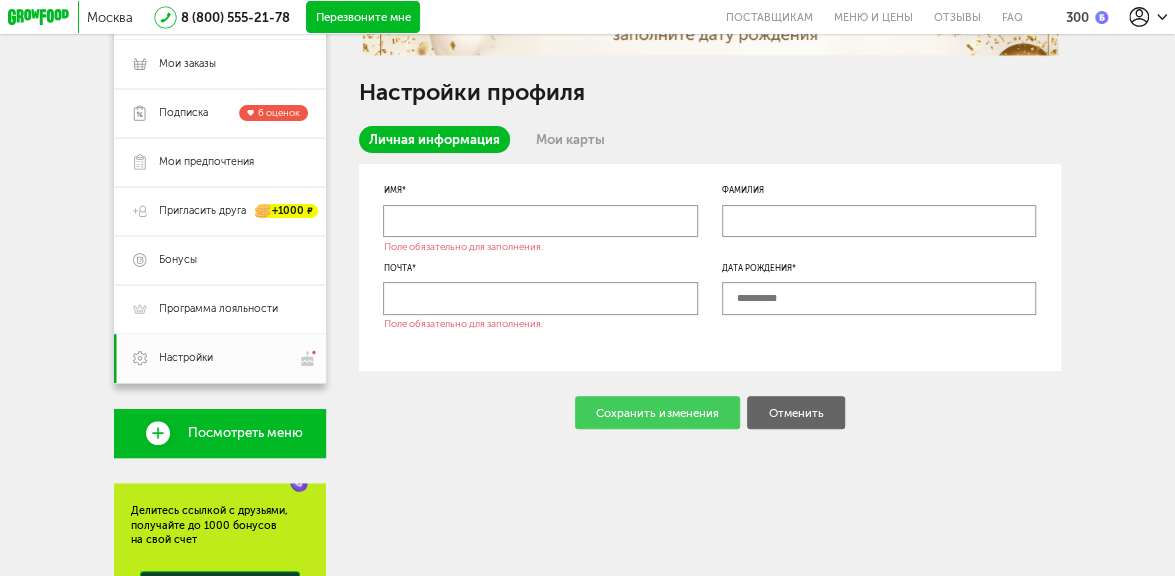 click on "Мои карты" at bounding box center [570, 139] 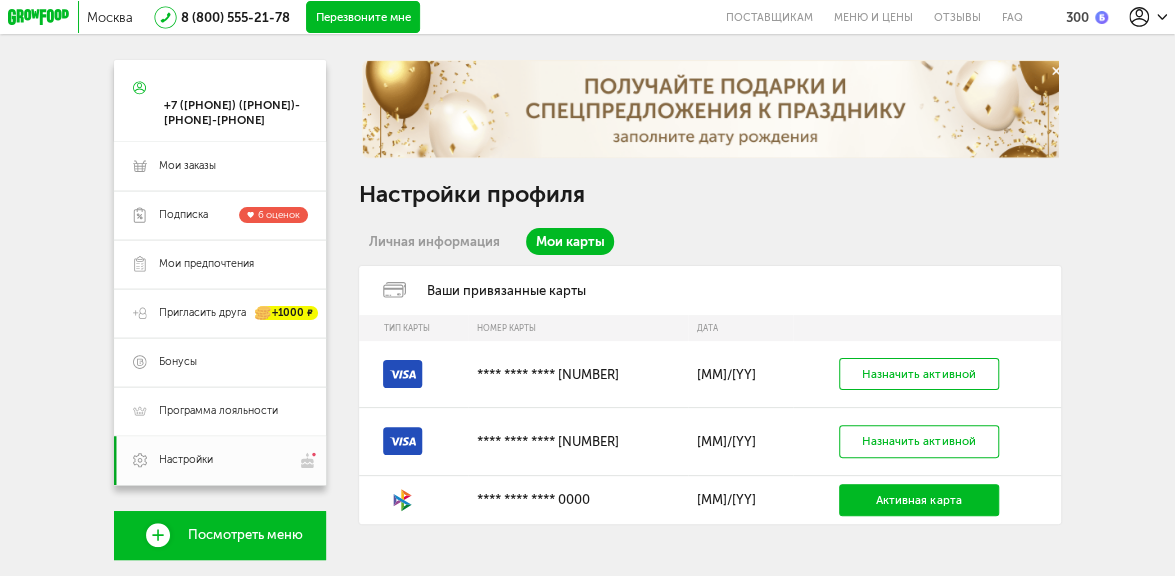 scroll, scrollTop: 0, scrollLeft: 0, axis: both 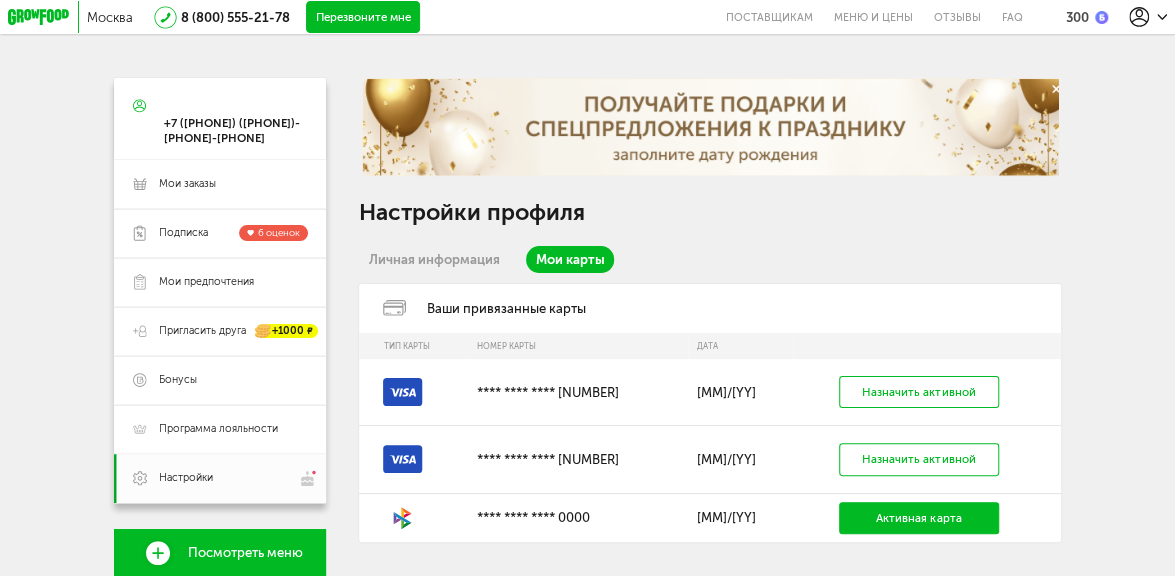 click 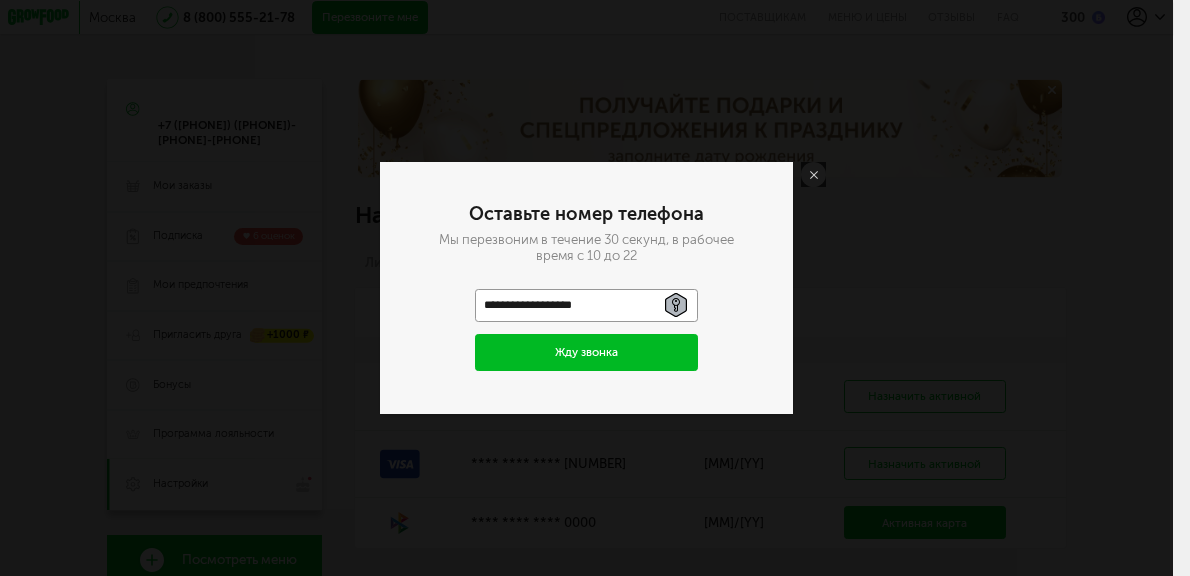 type on "**********" 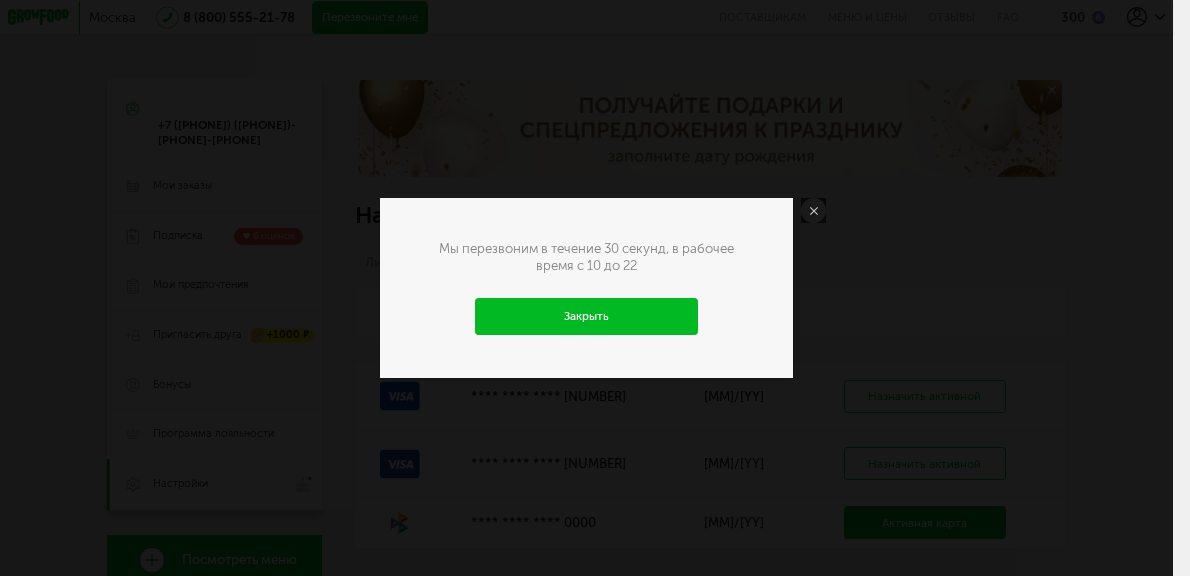 click on "Закрыть" at bounding box center (586, 316) 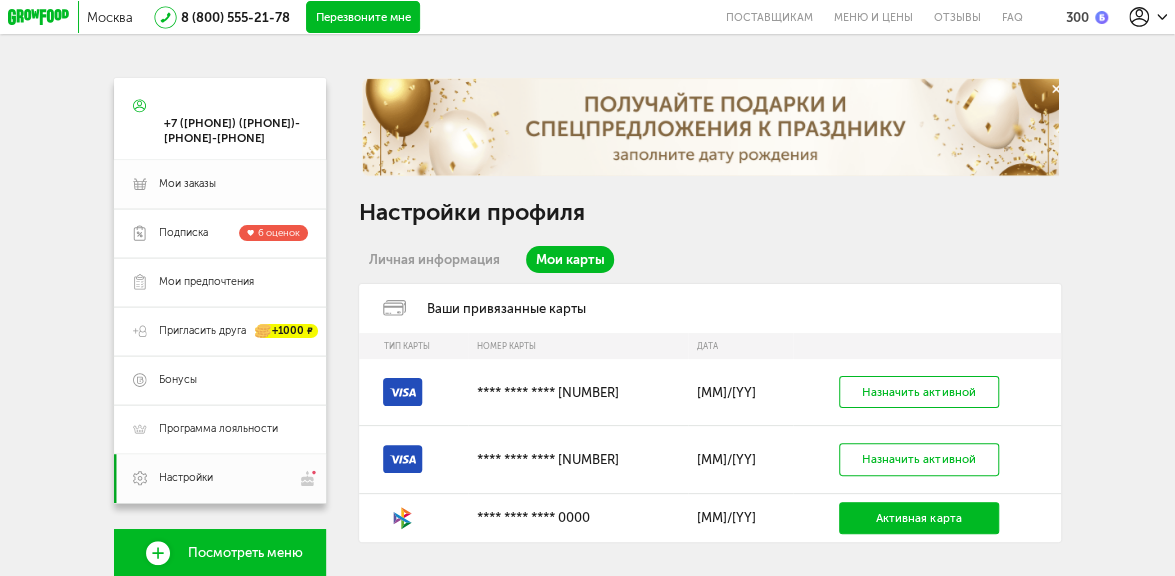 click on "Мои заказы" at bounding box center (187, 184) 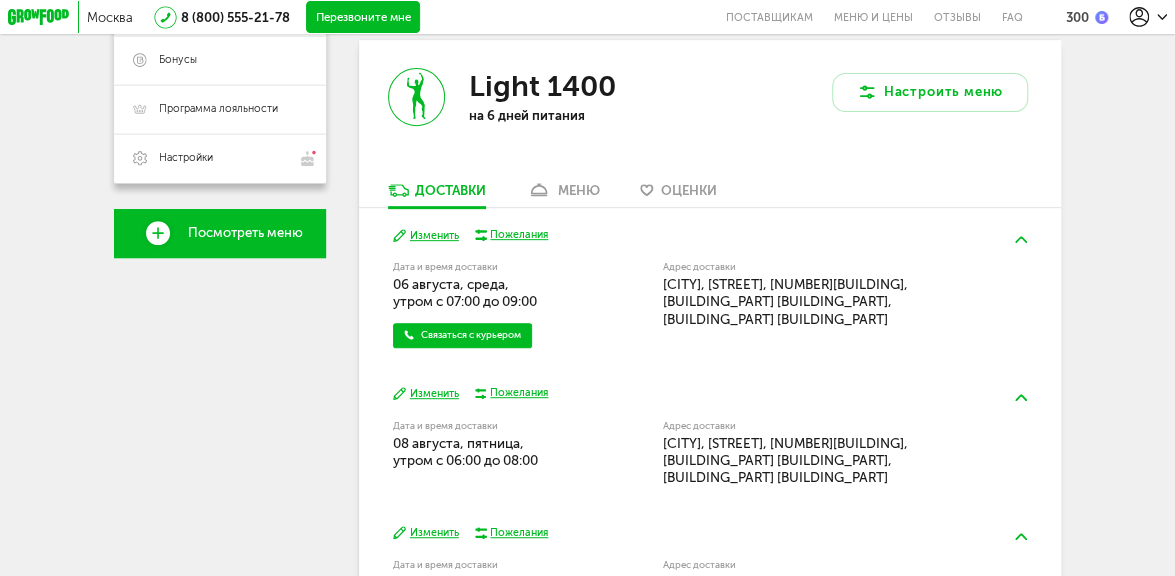 scroll, scrollTop: 280, scrollLeft: 0, axis: vertical 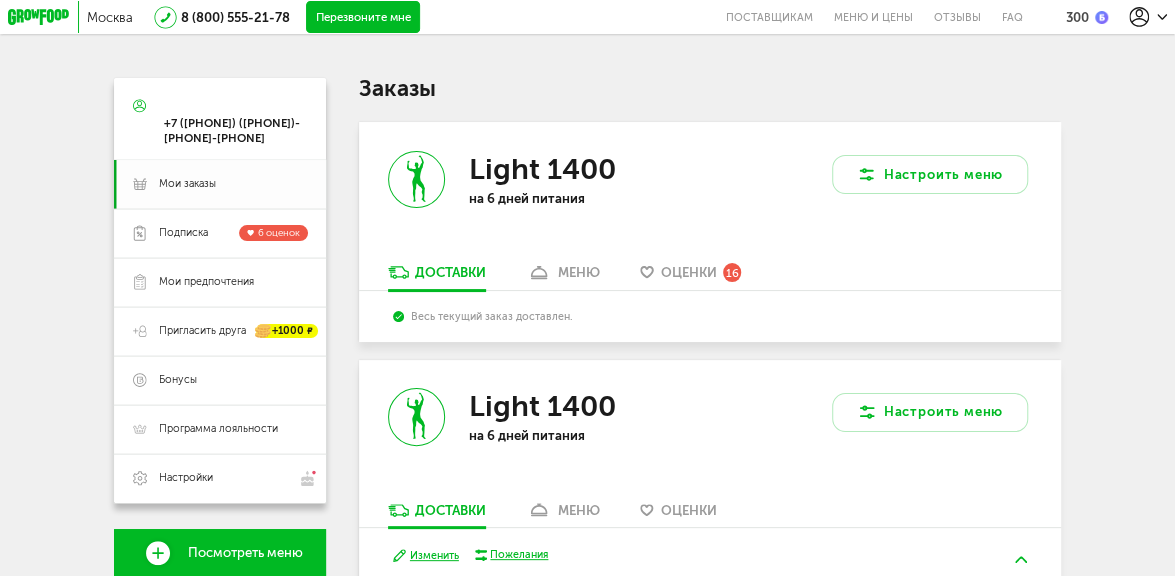 click on "Мои заказы" at bounding box center [187, 184] 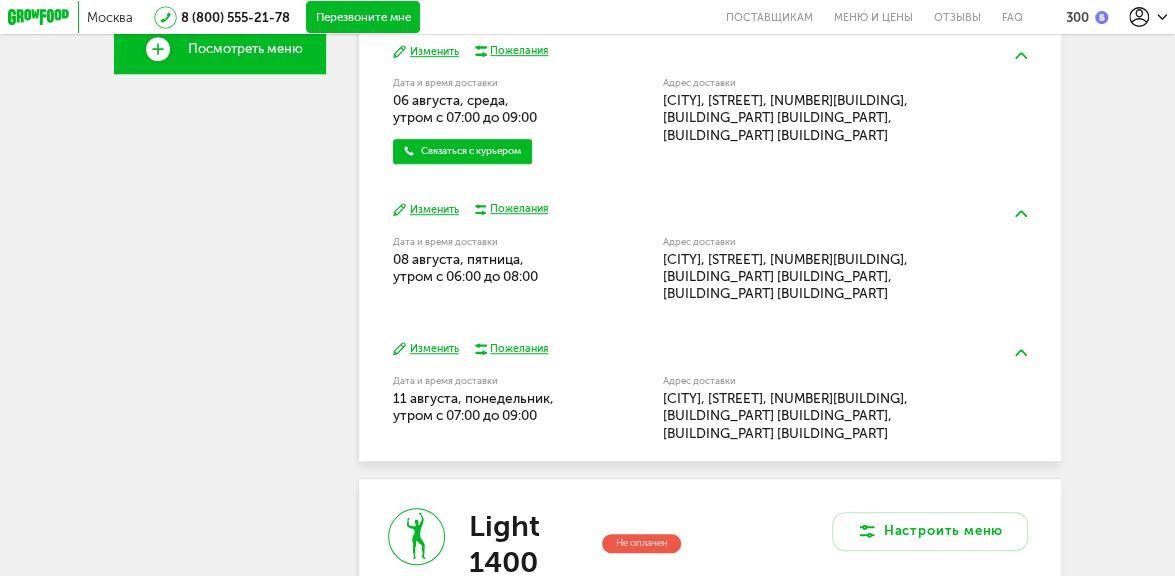 scroll, scrollTop: 1083, scrollLeft: 0, axis: vertical 